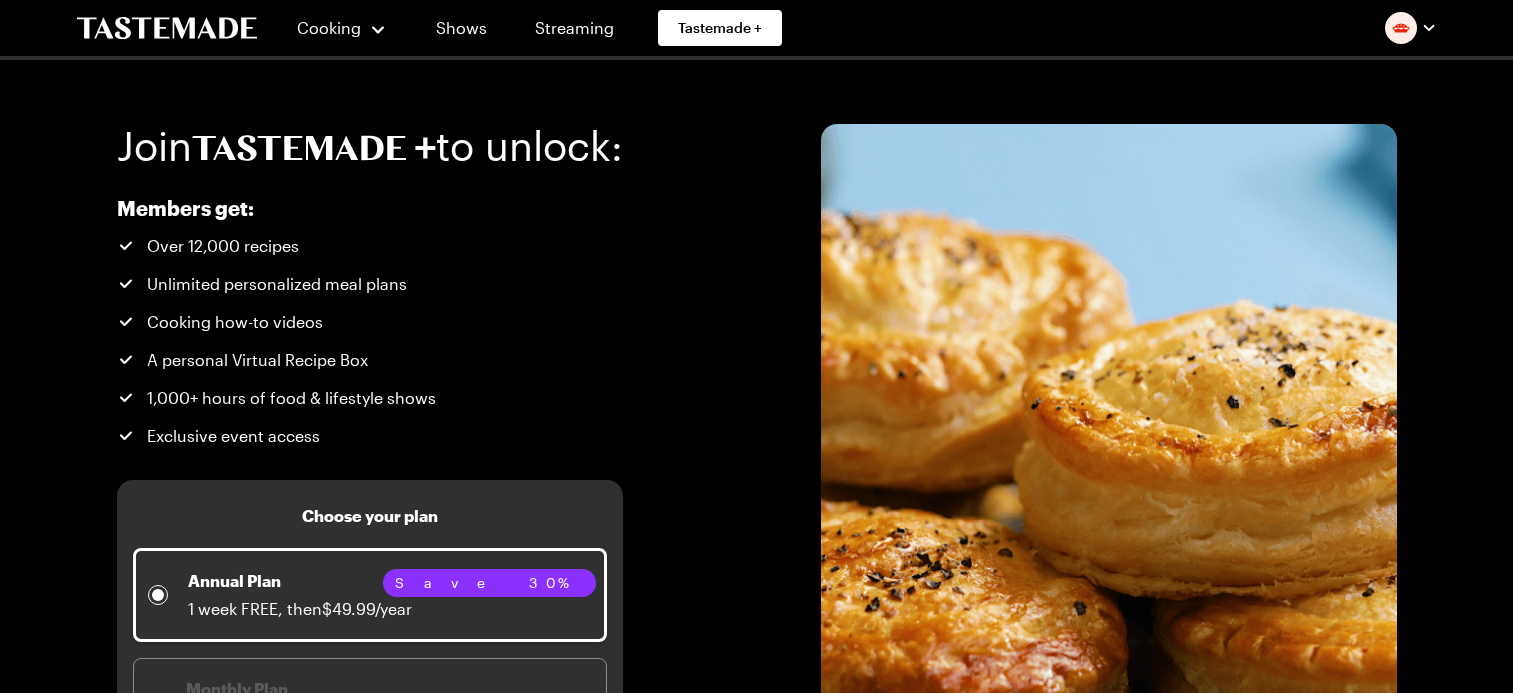 scroll, scrollTop: 0, scrollLeft: 0, axis: both 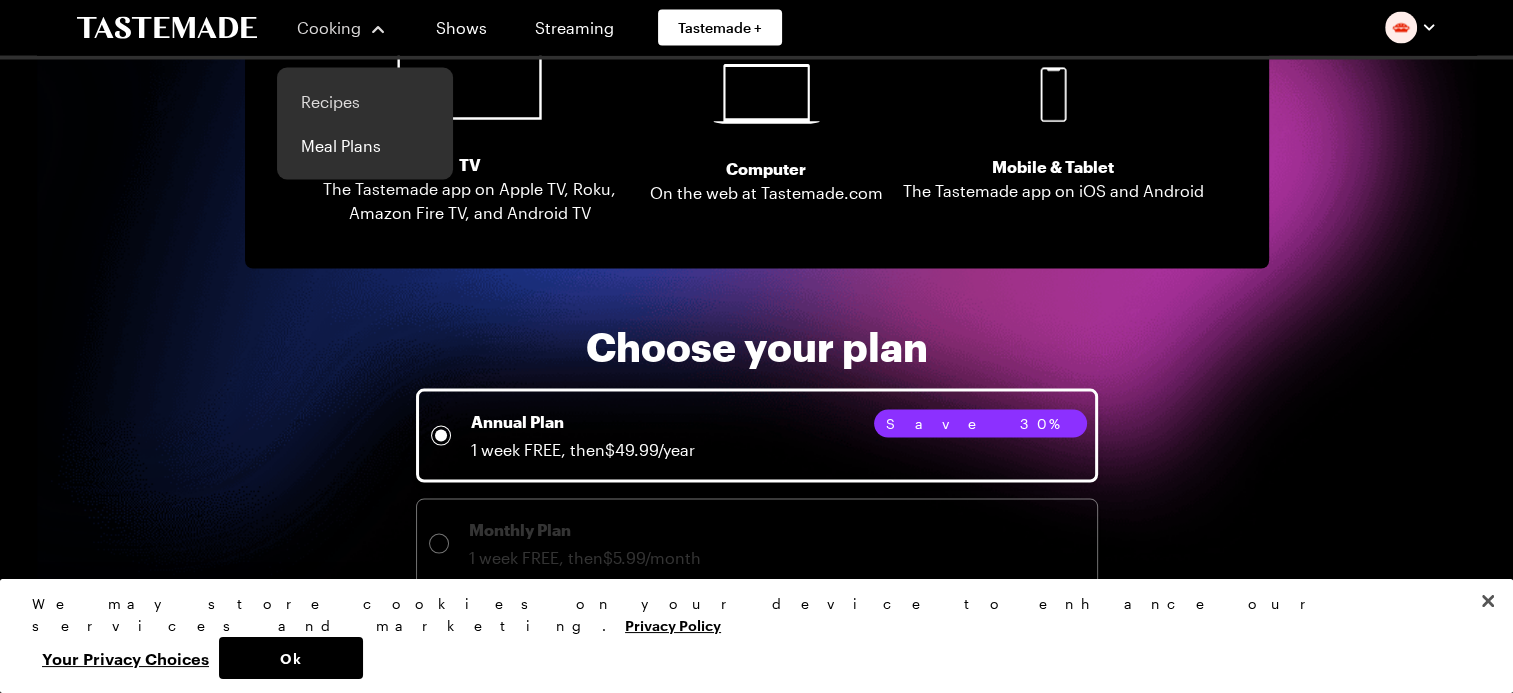 click on "Recipes" at bounding box center (365, 102) 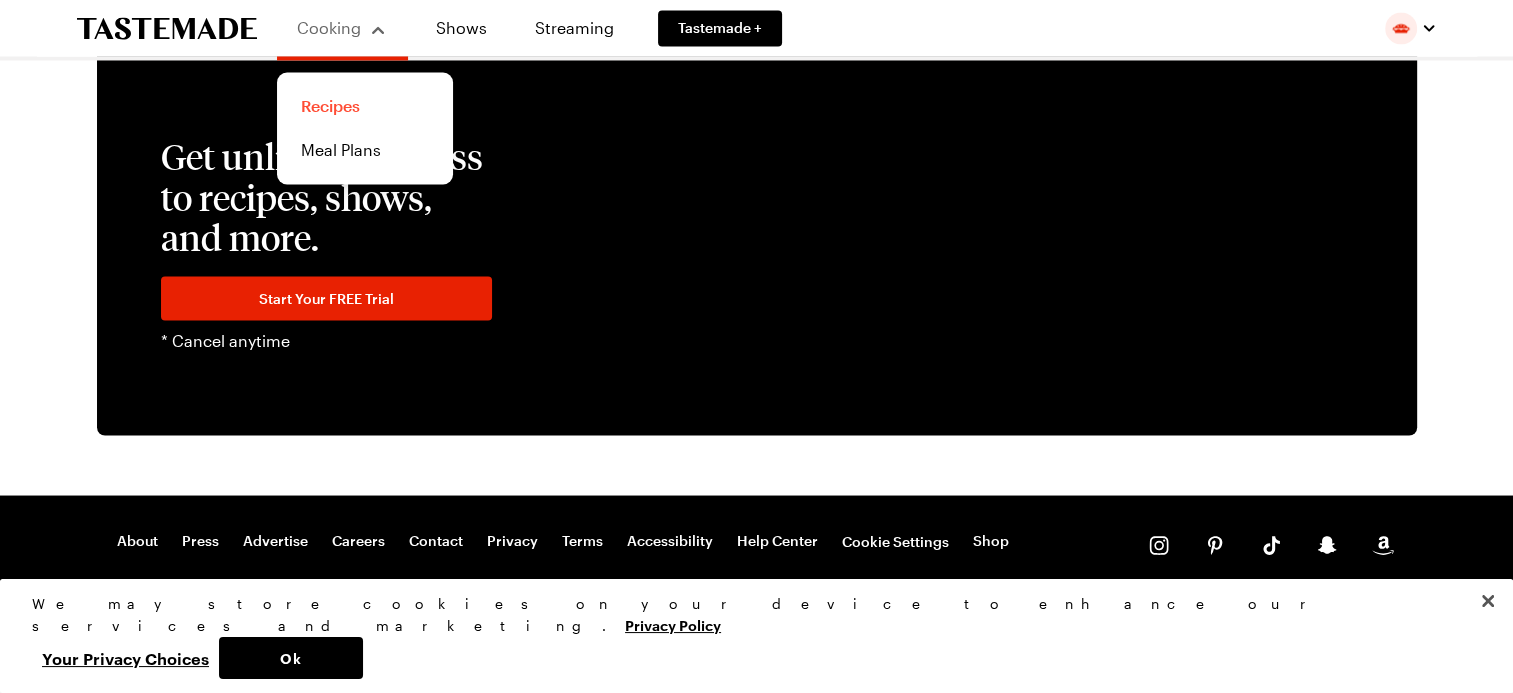 scroll, scrollTop: 0, scrollLeft: 0, axis: both 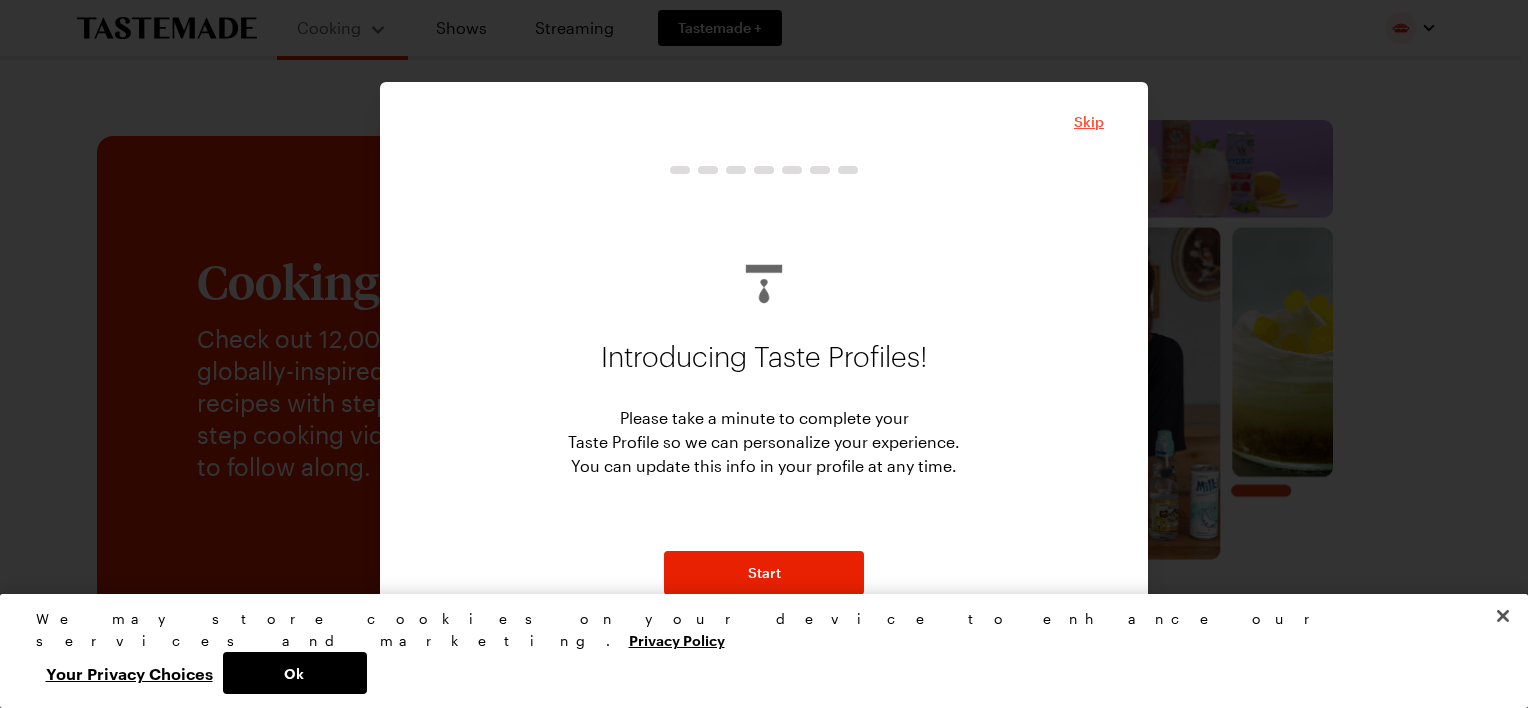 click on "Skip" at bounding box center [1089, 122] 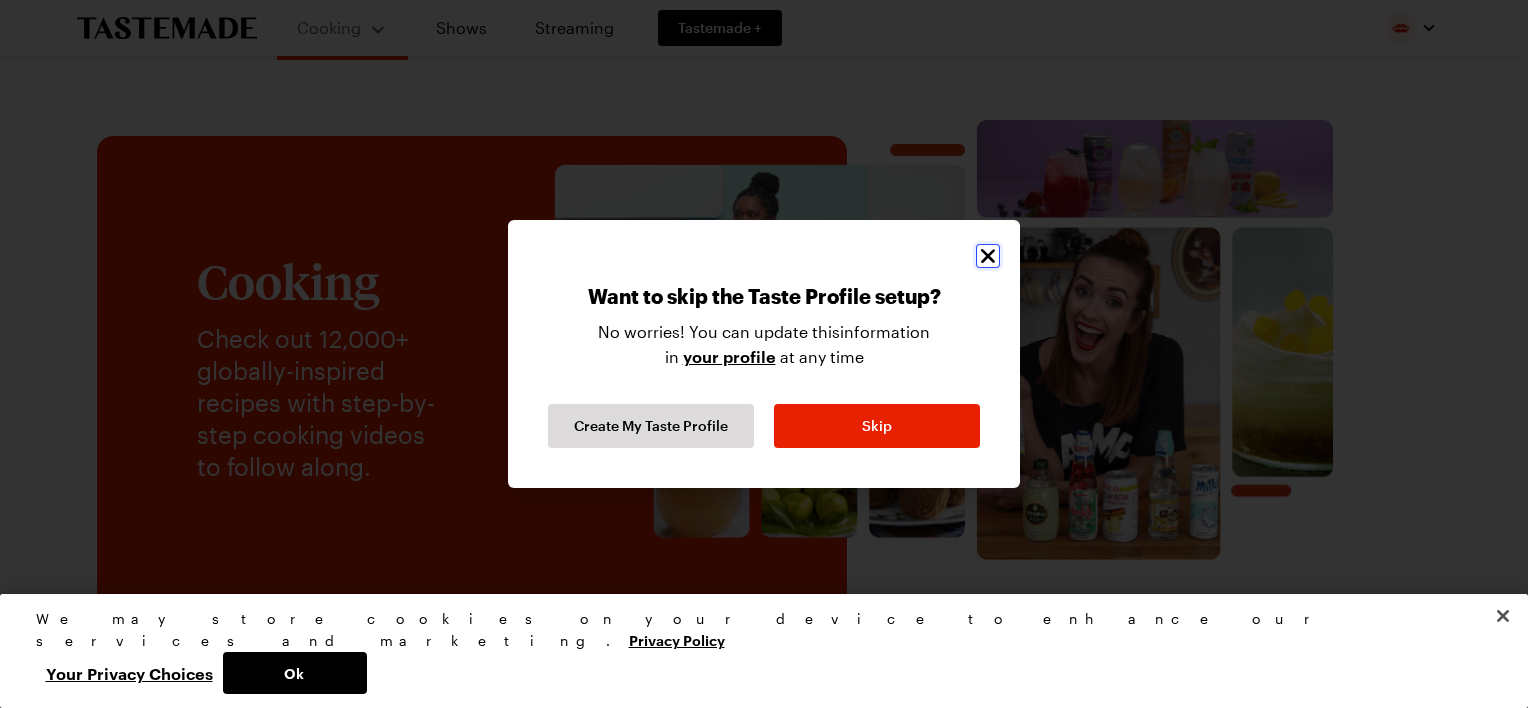 click 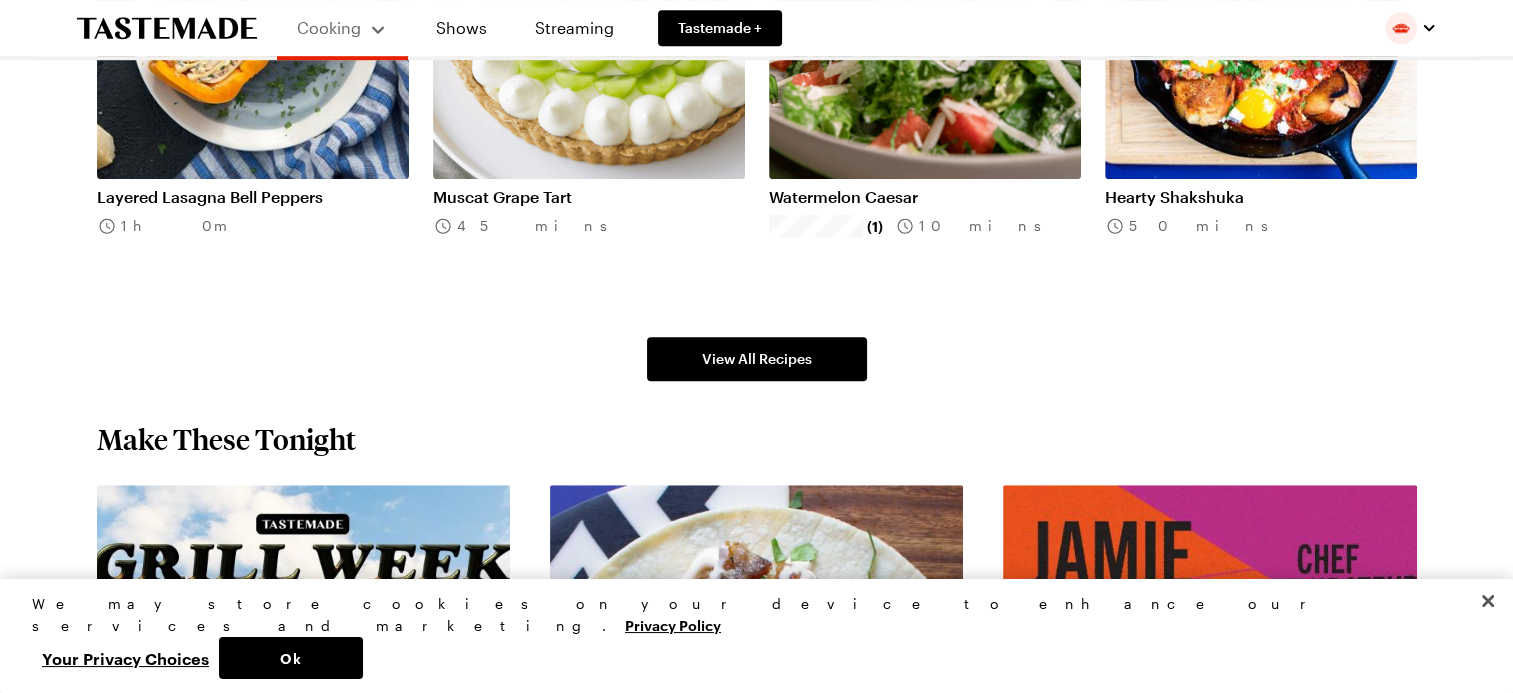 scroll, scrollTop: 577, scrollLeft: 0, axis: vertical 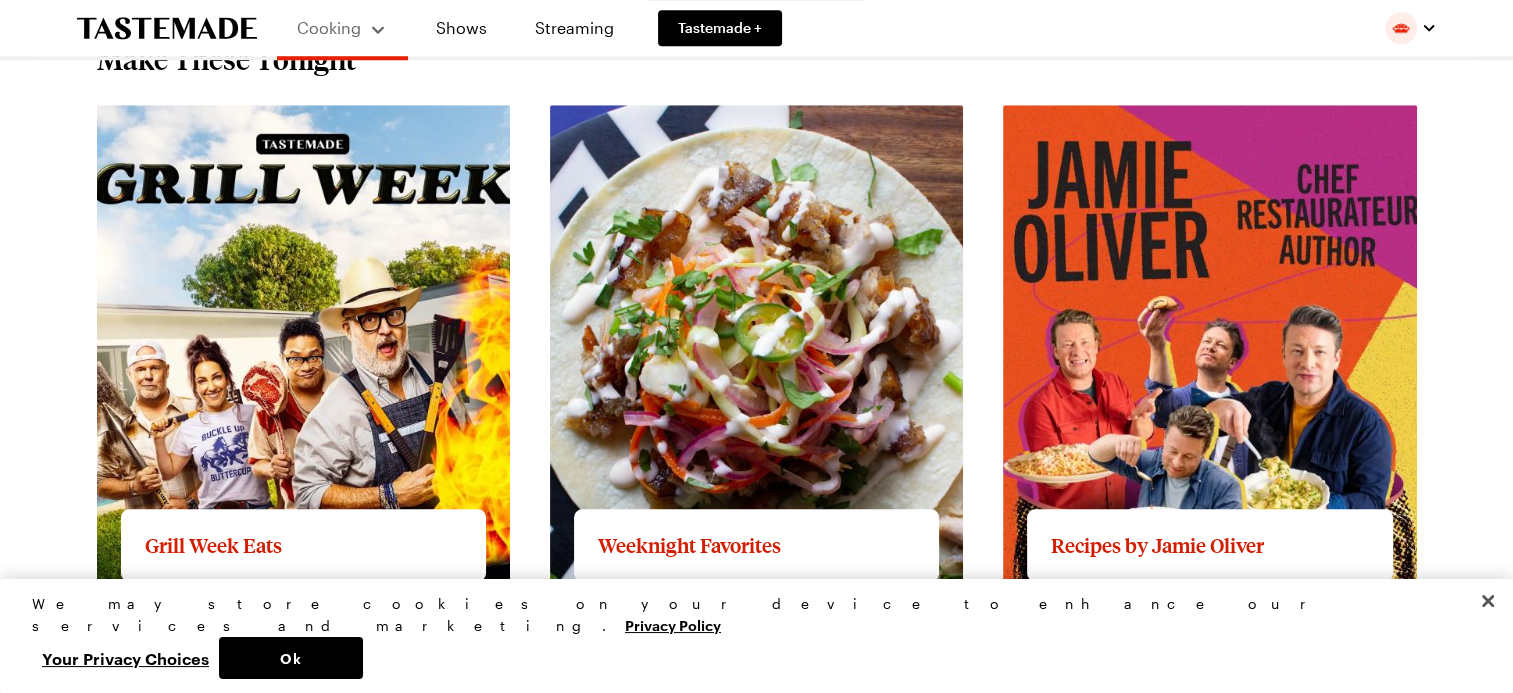 drag, startPoint x: 1452, startPoint y: 382, endPoint x: 1486, endPoint y: 267, distance: 119.92081 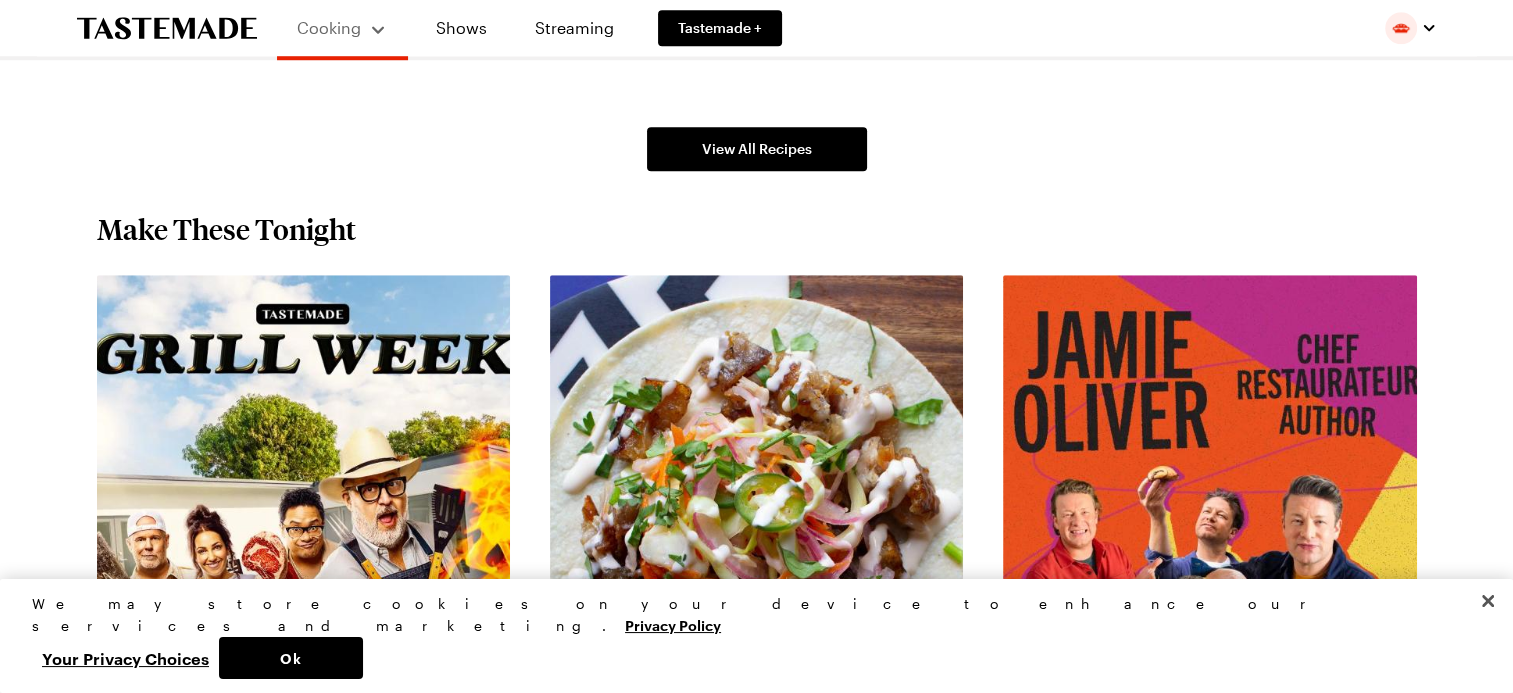 scroll, scrollTop: 1597, scrollLeft: 0, axis: vertical 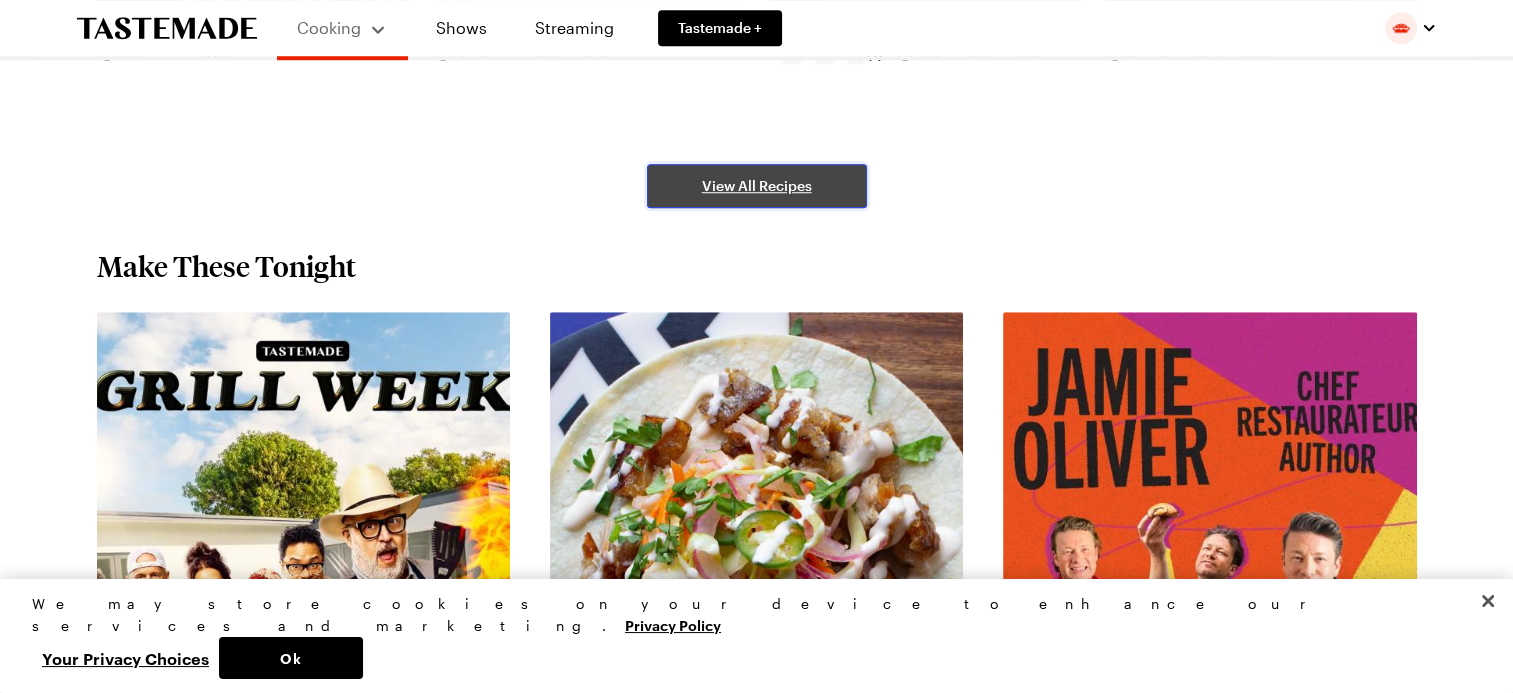 click on "View All Recipes" at bounding box center [757, 186] 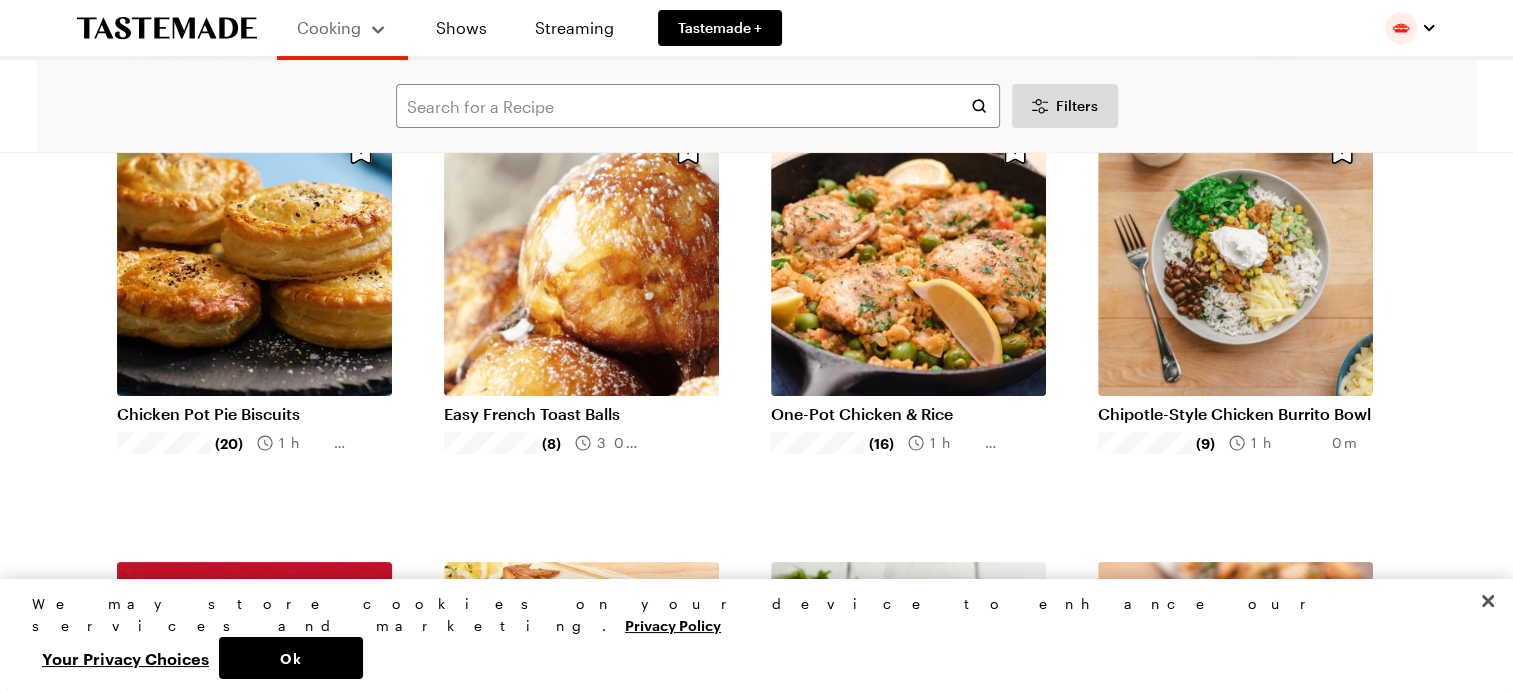 scroll, scrollTop: 0, scrollLeft: 0, axis: both 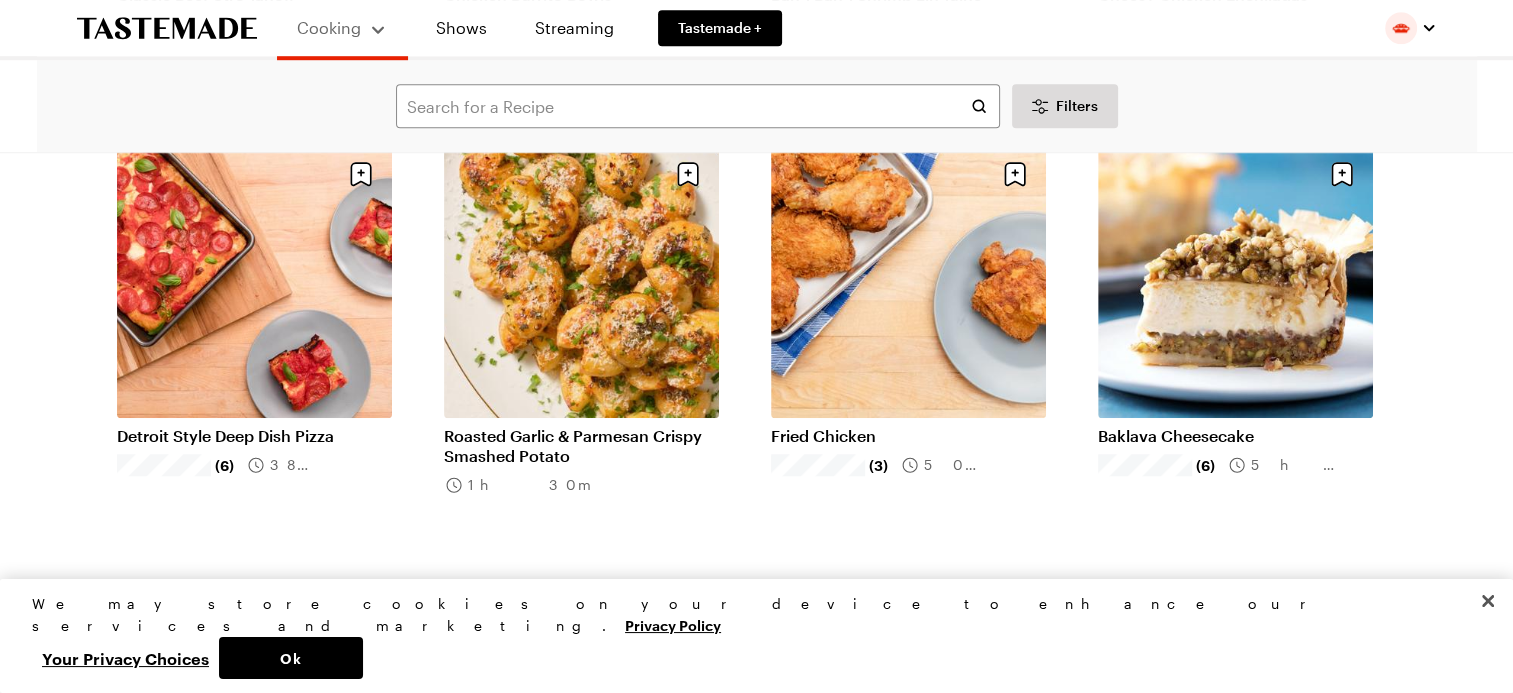 click on "Cooking Shows Streaming Tastemade + Filters Search All Recipes  ( 12,912 ) Popular Load More Chicken Pot Pie Biscuits (20) 1h 35m Easy French Toast Balls (8) 30 mins One-Pot Chicken & Rice (16) 1h 10m Chipotle-Style Chicken Burrito Bowl (9) 1h 0m Cowboy Cornbread Casserole (2) 1h 0m Lemon Roast Chicken (5) 2h 25m Stuffed Potato Ball Casserole (3) 2h 10m Affordable One-Pot Penne Pasta (8) 30 mins Classic Beef Stroganoff (10) 40 mins Chicken Burrito Bowls (1) 6h 50m Bang Bang Shrimp Linguine (6) 45 mins Cheesy Chicken Enchiladas (6) 24 mins Detroit Style Deep Dish Pizza (6) 38 mins Roasted Garlic & Parmesan Crispy Smashed Potato 1h 30m Fried Chicken (3) 50 mins Baklava Cheesecake (6) 5h 25m Chicken Piccata (6) 25 mins Healthy Fish Tacos (4) 14 mins Double Smashburgers (4) 50 mins Frankie's Cacio e Pepe (4) 15 mins Beef Noodles (4) 1h 45m Butter-Roasted Fish (1) 25 mins Blueberry Breakfast Smoothie Bowl (2) 10 mins Cheesy Garlic Pull Apart Bread (2) 3h 10m Load More Learn More About Press Advertise Careers Shop" at bounding box center (756, 393) 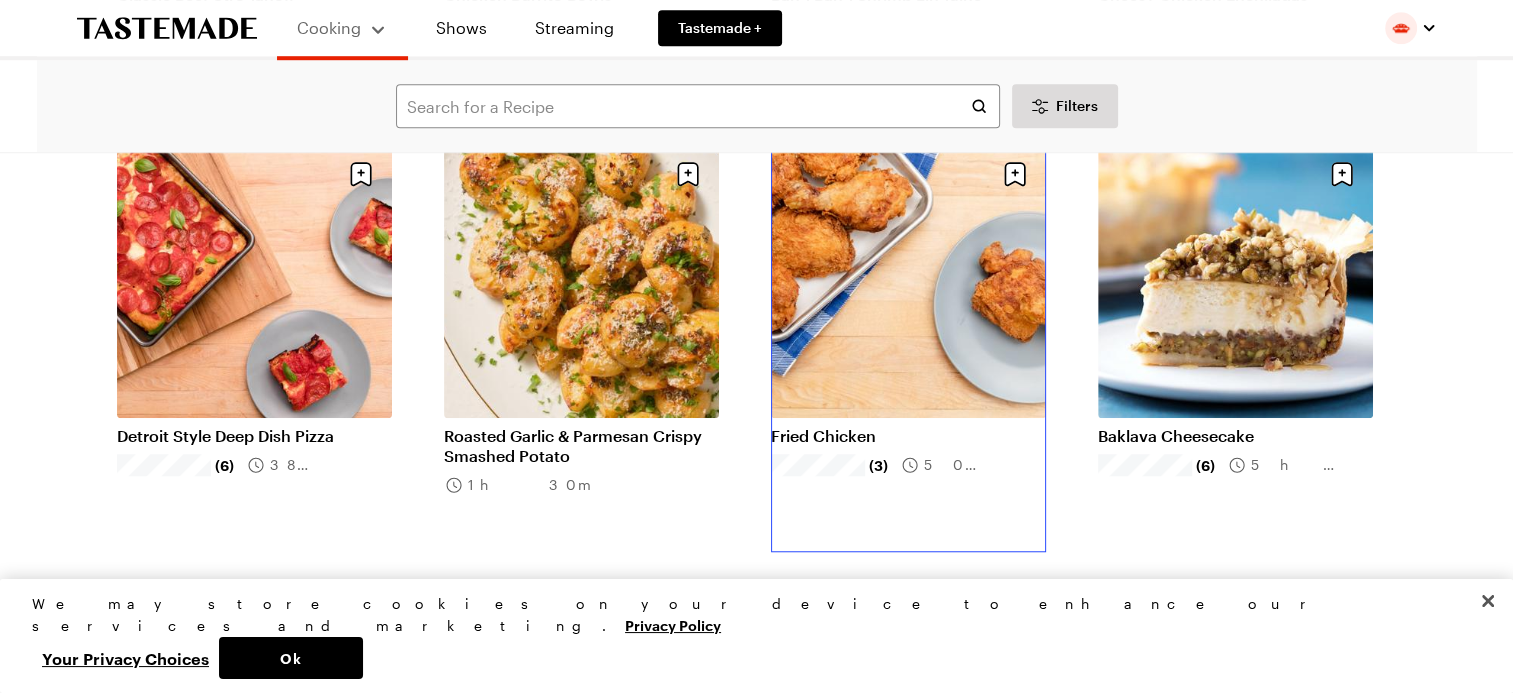 click on "Fried Chicken" at bounding box center [908, 436] 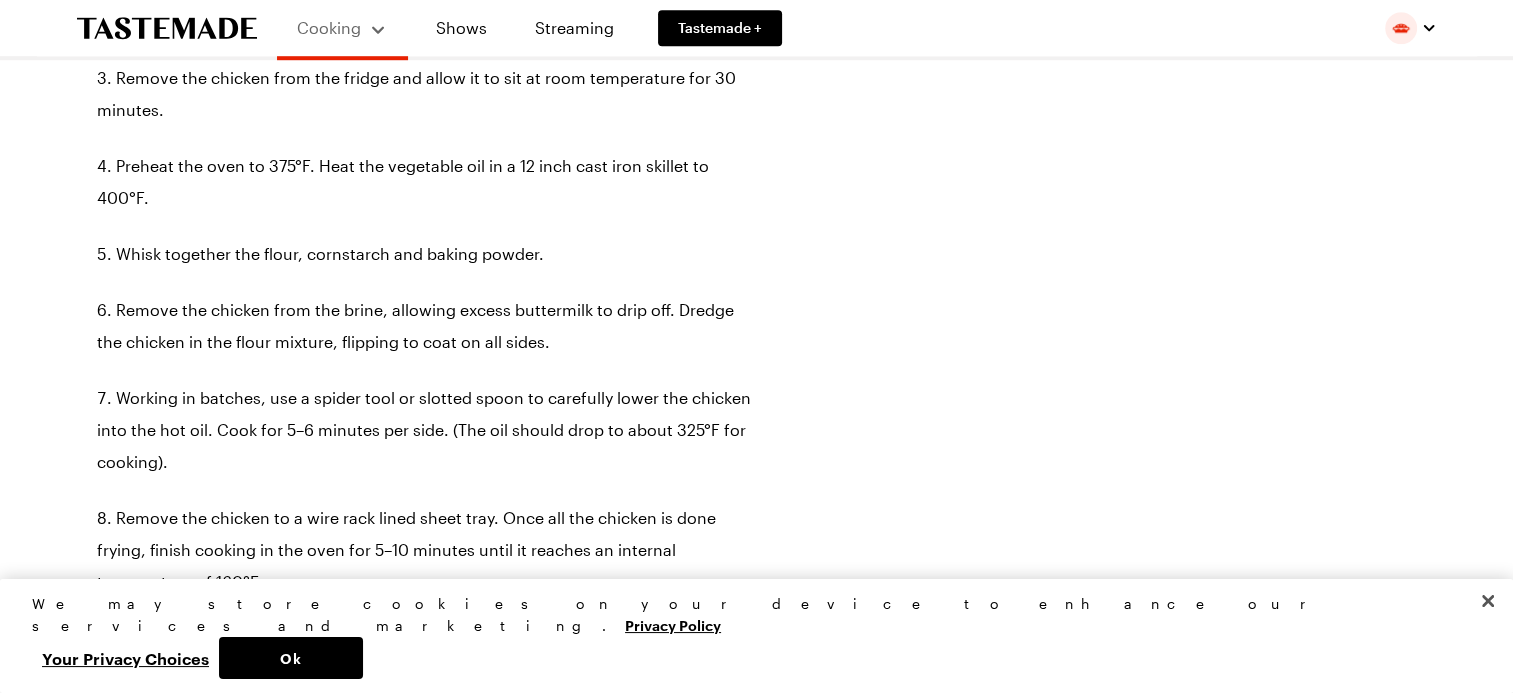 scroll, scrollTop: 0, scrollLeft: 0, axis: both 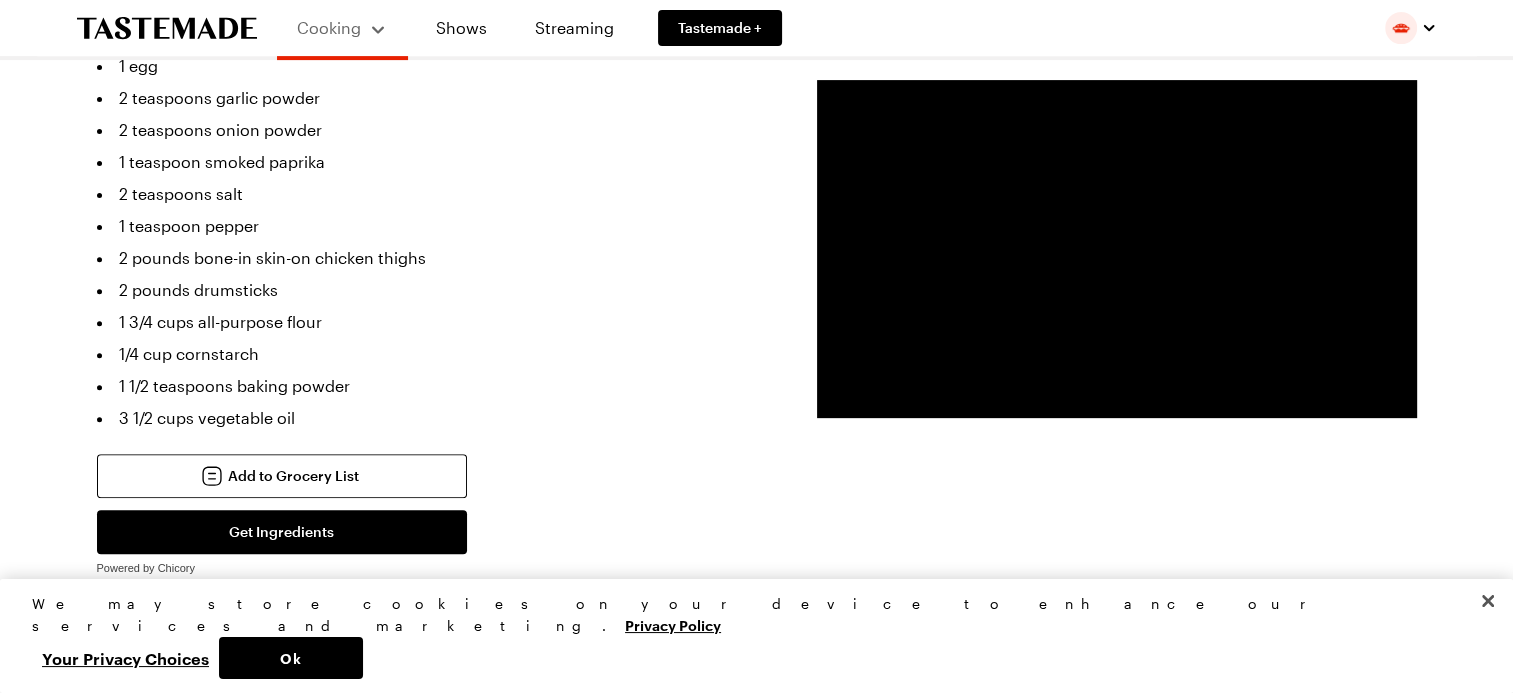 click on "Cooking Shows Streaming Tastemade + Search Fried Chicken Perfectly seasoned, perfectly juicy, homestyle buttermilk fried chicken (3) By [FIRST] [LAST] Updated :  5/20/2025 Print Save Share Recipe from: Struggle Meals Prep Time: 30 min Cook Time: 20 min Servings:   4 Scale Average Units: Imperial Imperial Metric Metric Nutrition information unavailable Ingredients 1 cup buttermilk 1 egg 2 teaspoons garlic powder 2 teaspoons onion powder 1 teaspoon smoked paprika 2 teaspoons salt 1 teaspoon pepper 2 pounds bone-in skin-on chicken thighs 2 pounds drumsticks 1 3/4 cups all-purpose flour 1/4 cup cornstarch 1 1/2 teaspoons baking powder 3 1/2 cups vegetable oil Add to Grocery List Get Ingredients
Powered by Chicory
*Only 1 of each ingredient will be added to your cart. Please adjust as necessary. Steps Add the buttermilk, egg, garlic powder, onion powder, smoked paprika, salt and pepper to a bowl and whisk to combine. Whisk together the flour, cornstarch and baking powder." at bounding box center (756, 1220) 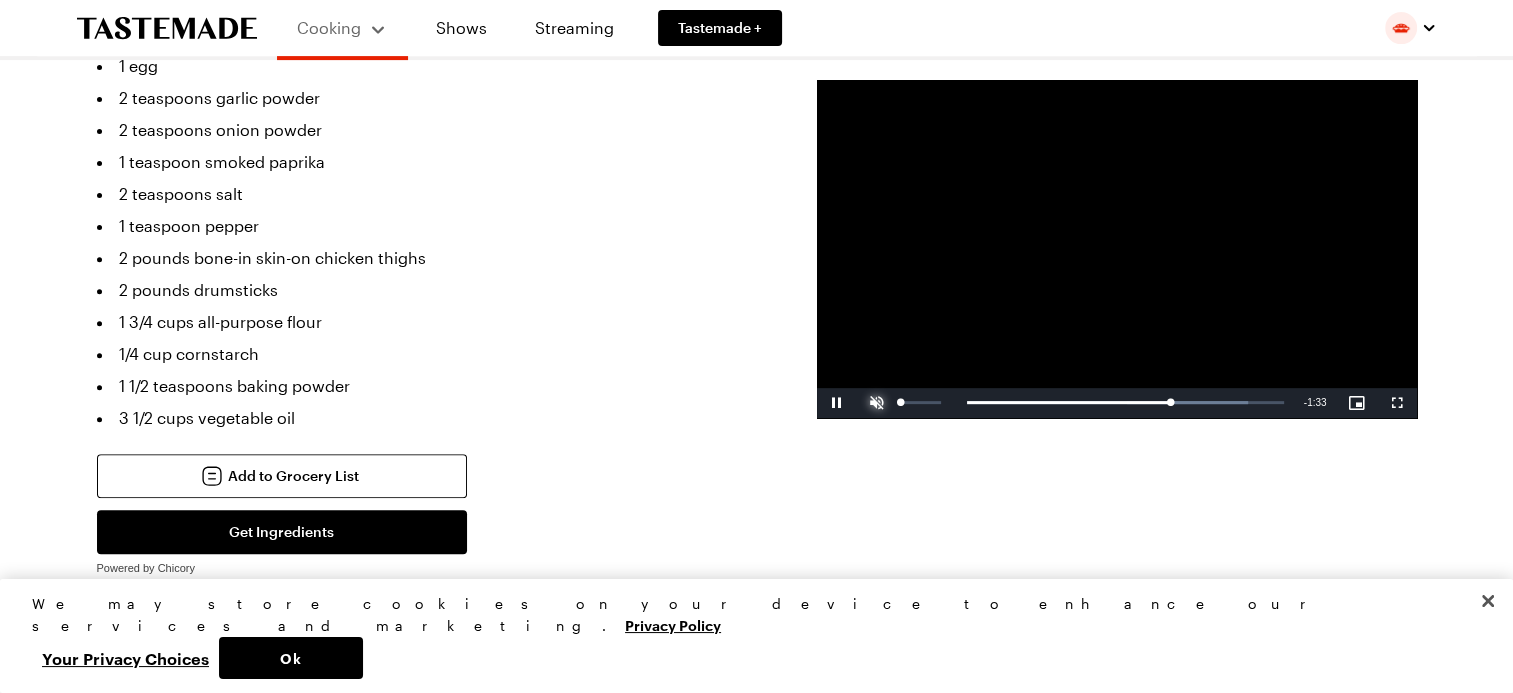 click at bounding box center [877, 403] 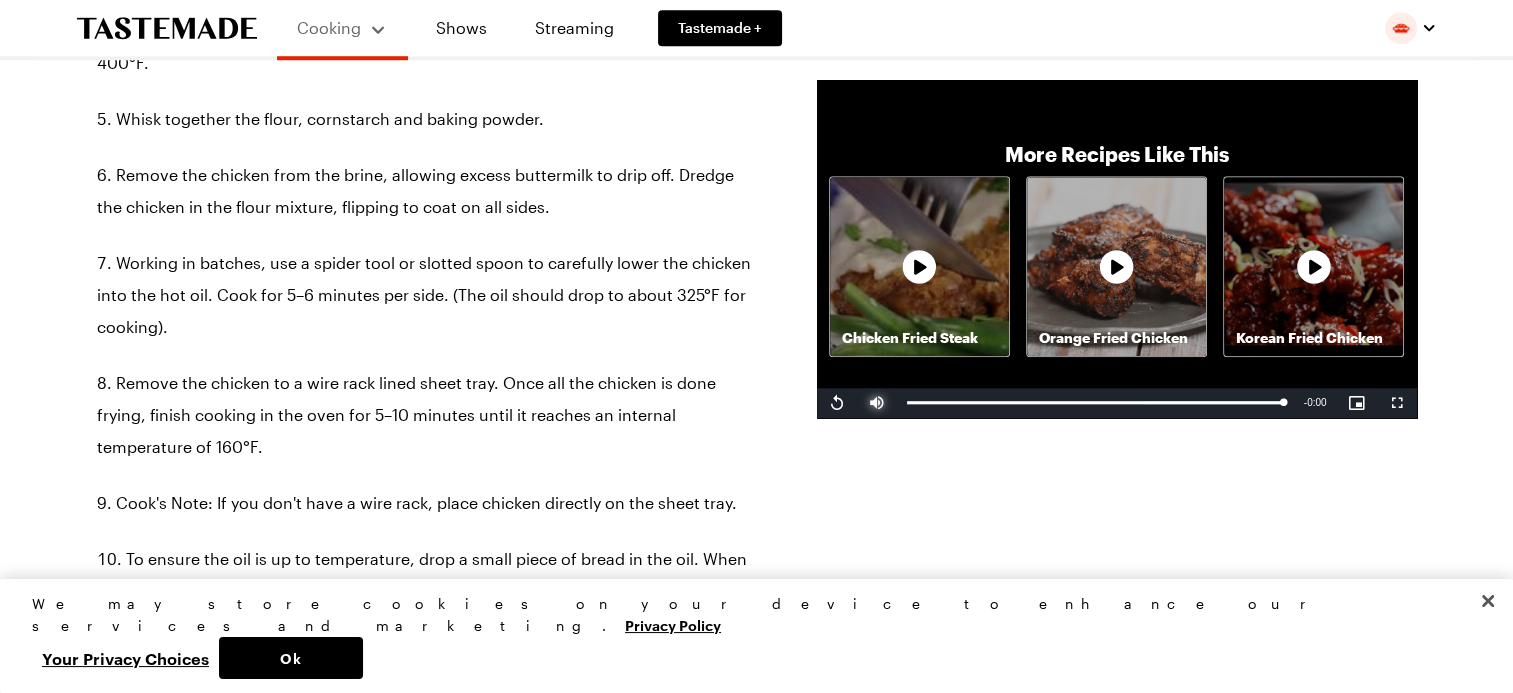 scroll, scrollTop: 1711, scrollLeft: 0, axis: vertical 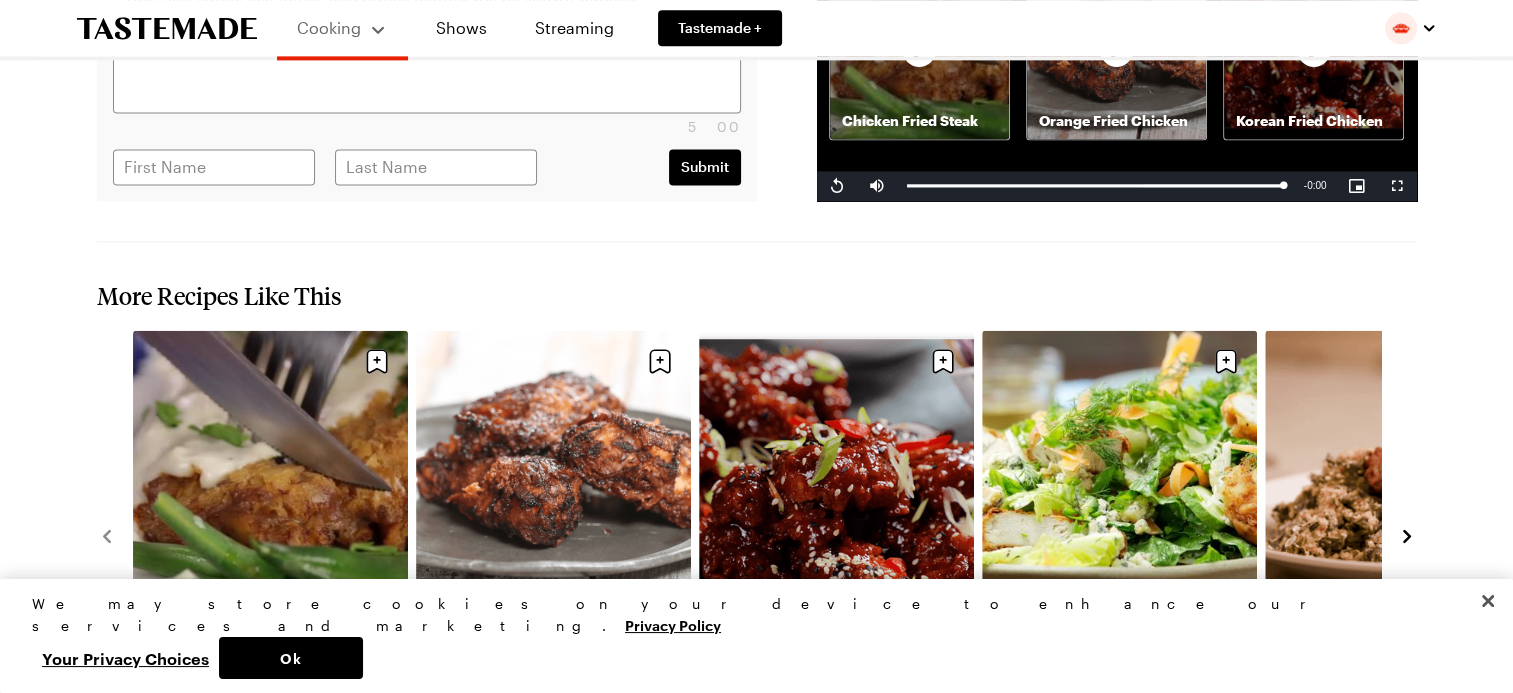 click on "Orange Fried Chicken" at bounding box center [553, 623] 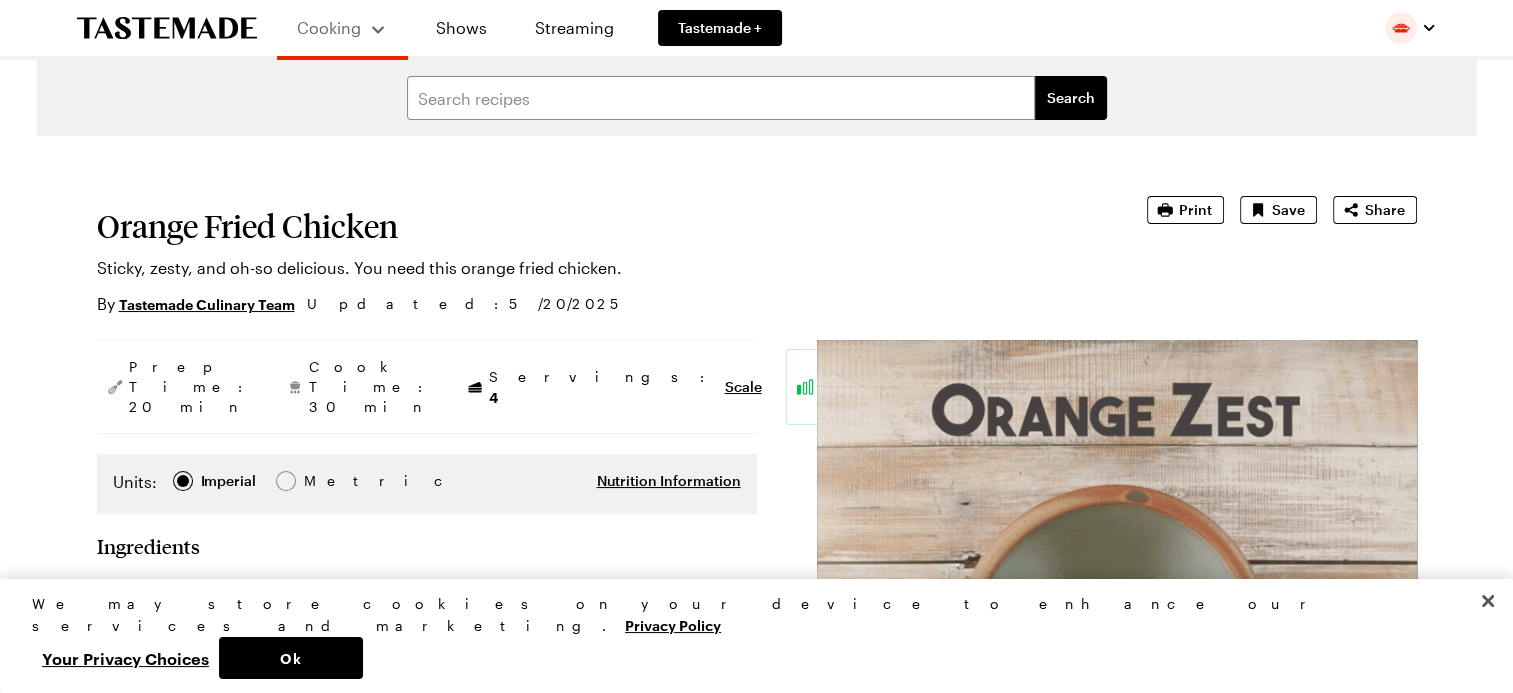 scroll, scrollTop: 0, scrollLeft: 0, axis: both 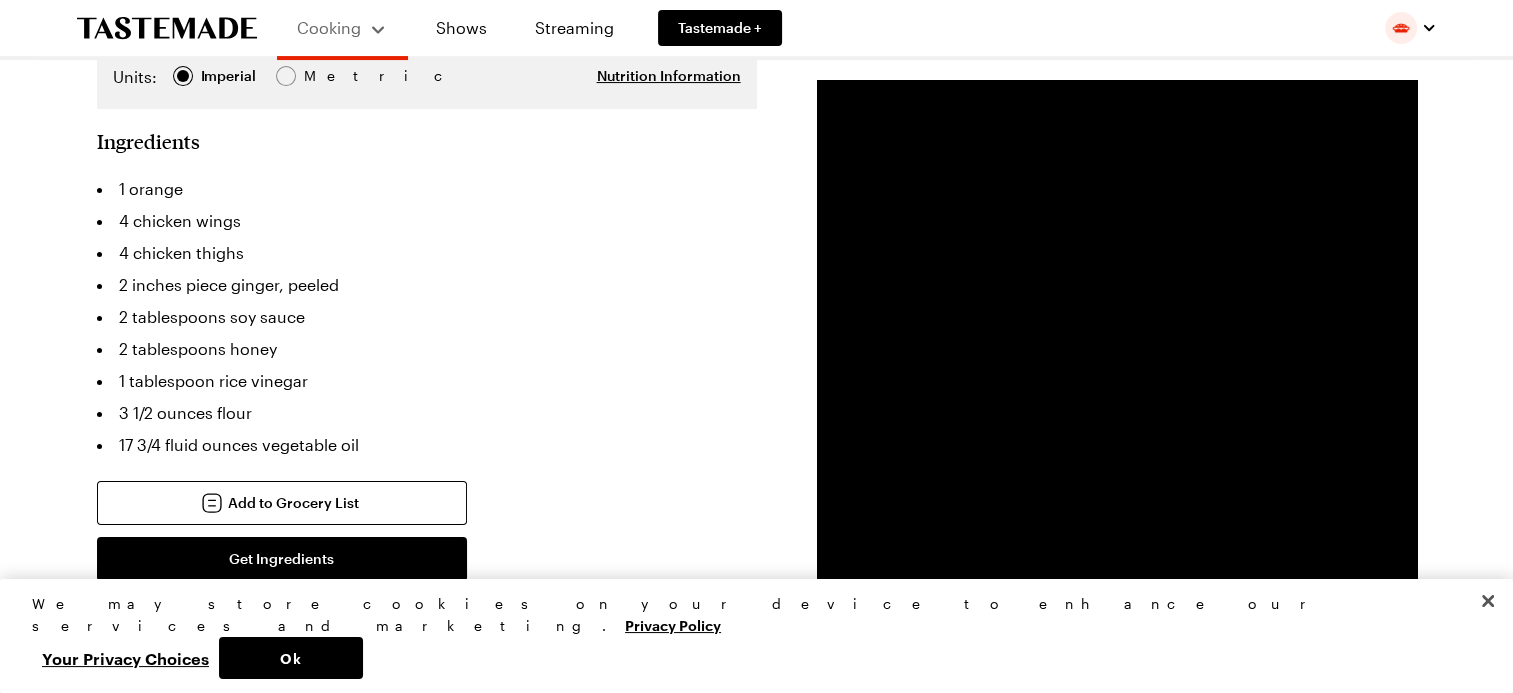 click at bounding box center (1117, 380) 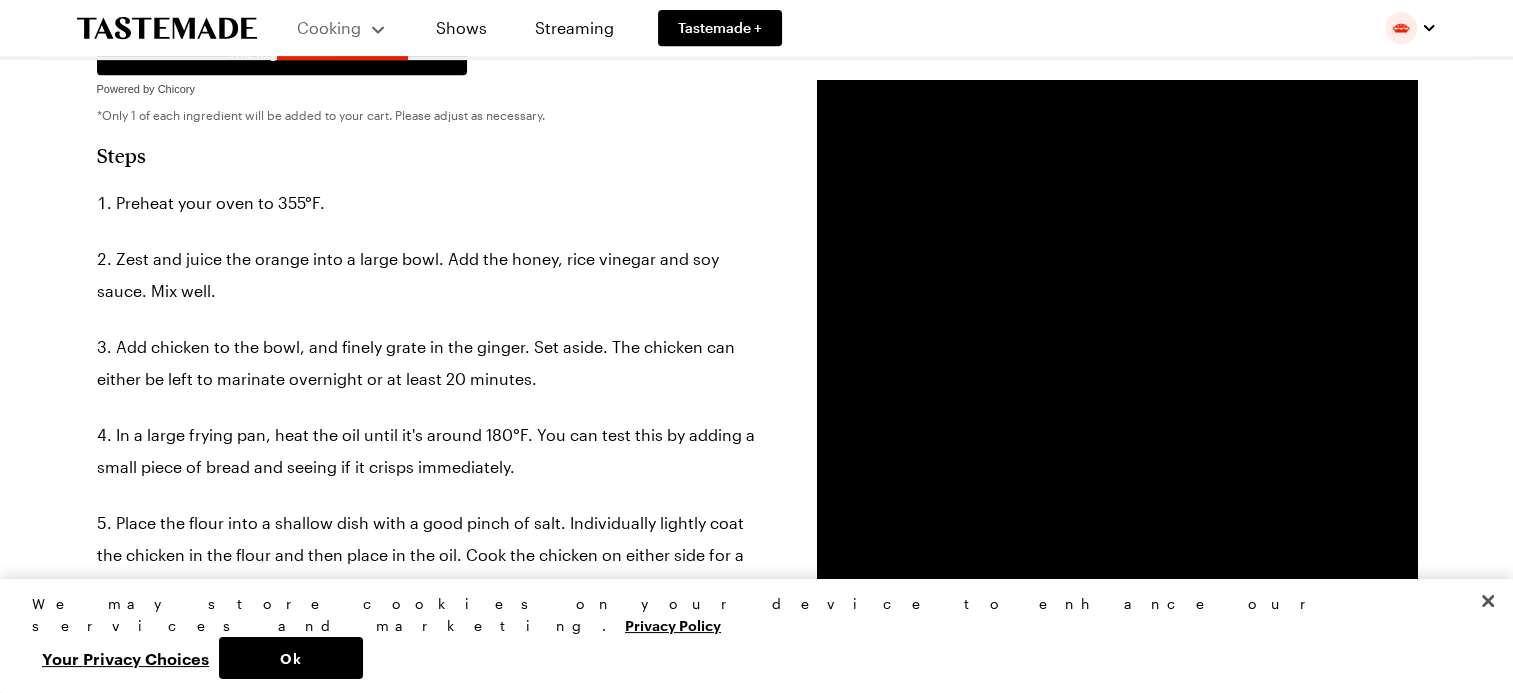 scroll, scrollTop: 943, scrollLeft: 0, axis: vertical 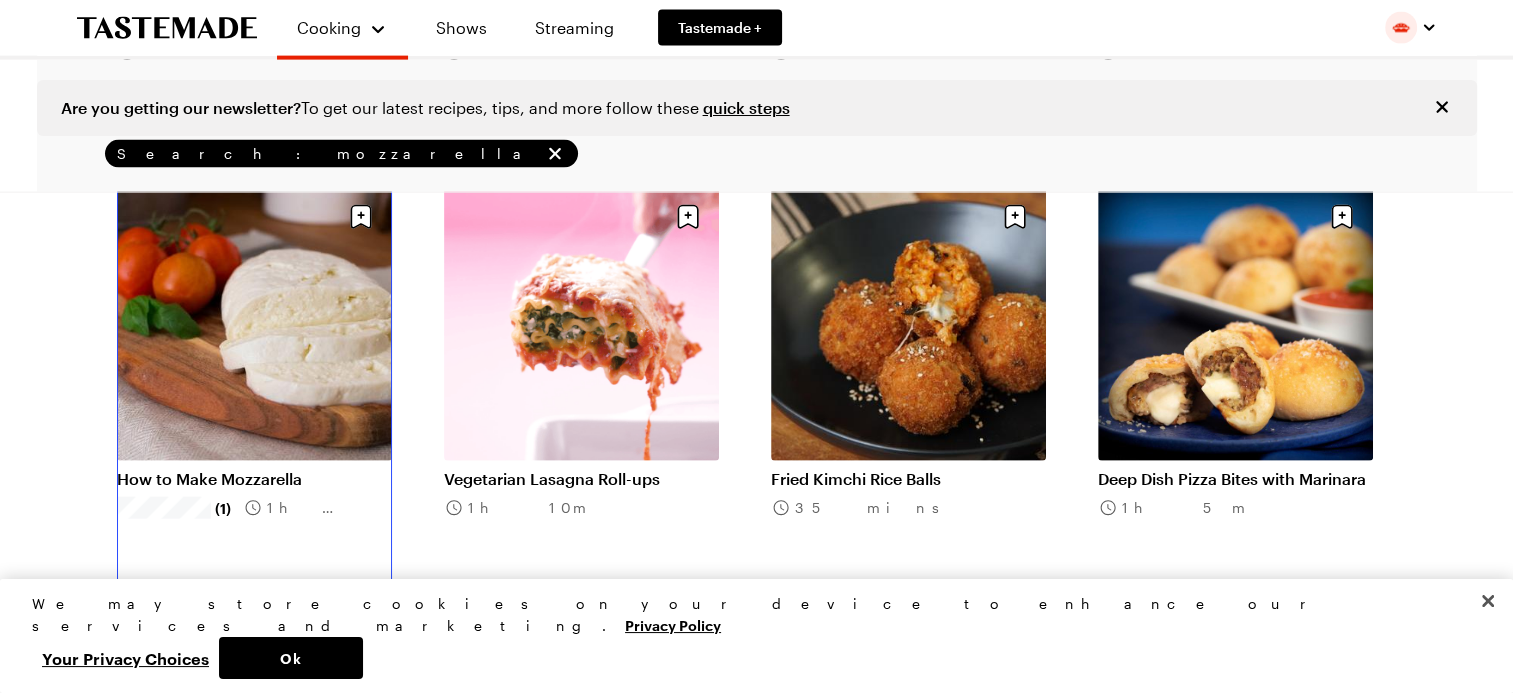 click on "How to Make Mozzarella" at bounding box center (254, 479) 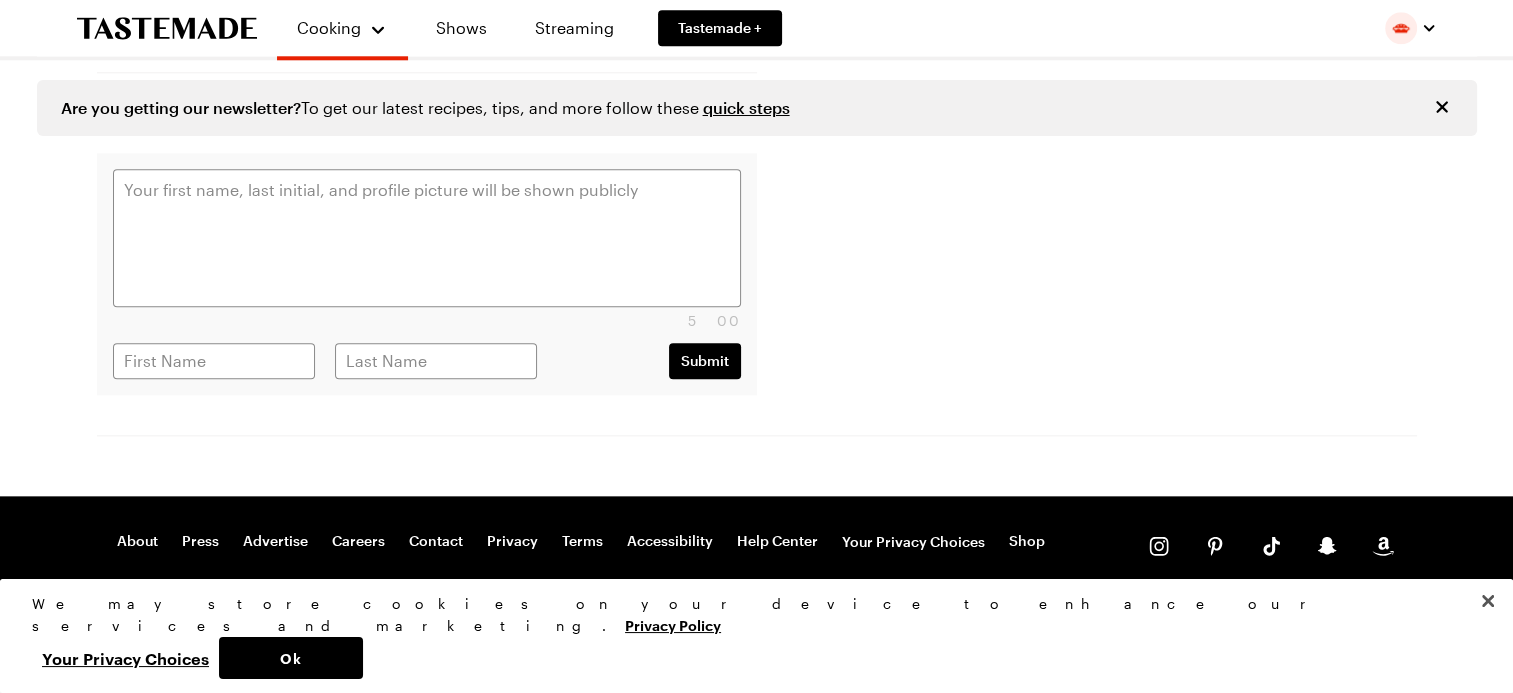 scroll, scrollTop: 0, scrollLeft: 0, axis: both 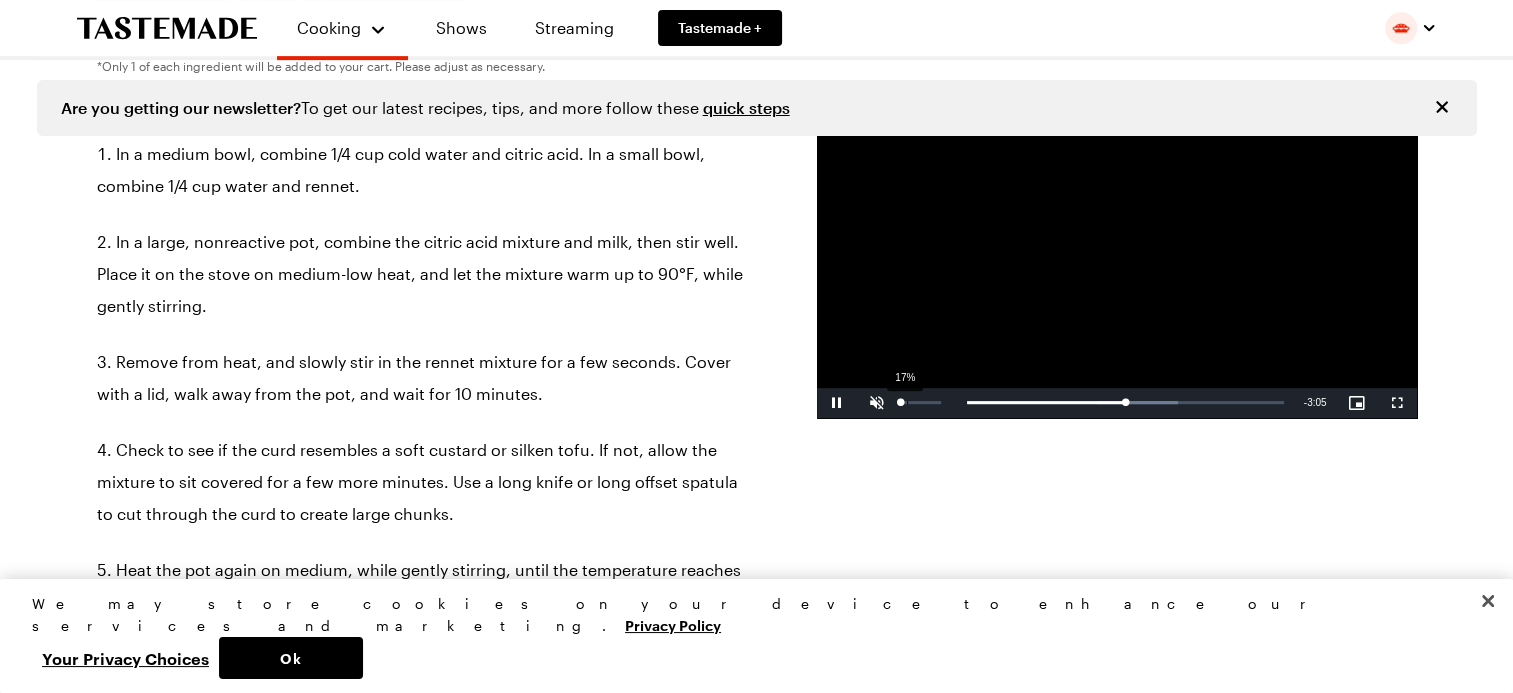 click on "17%" at bounding box center [920, 402] 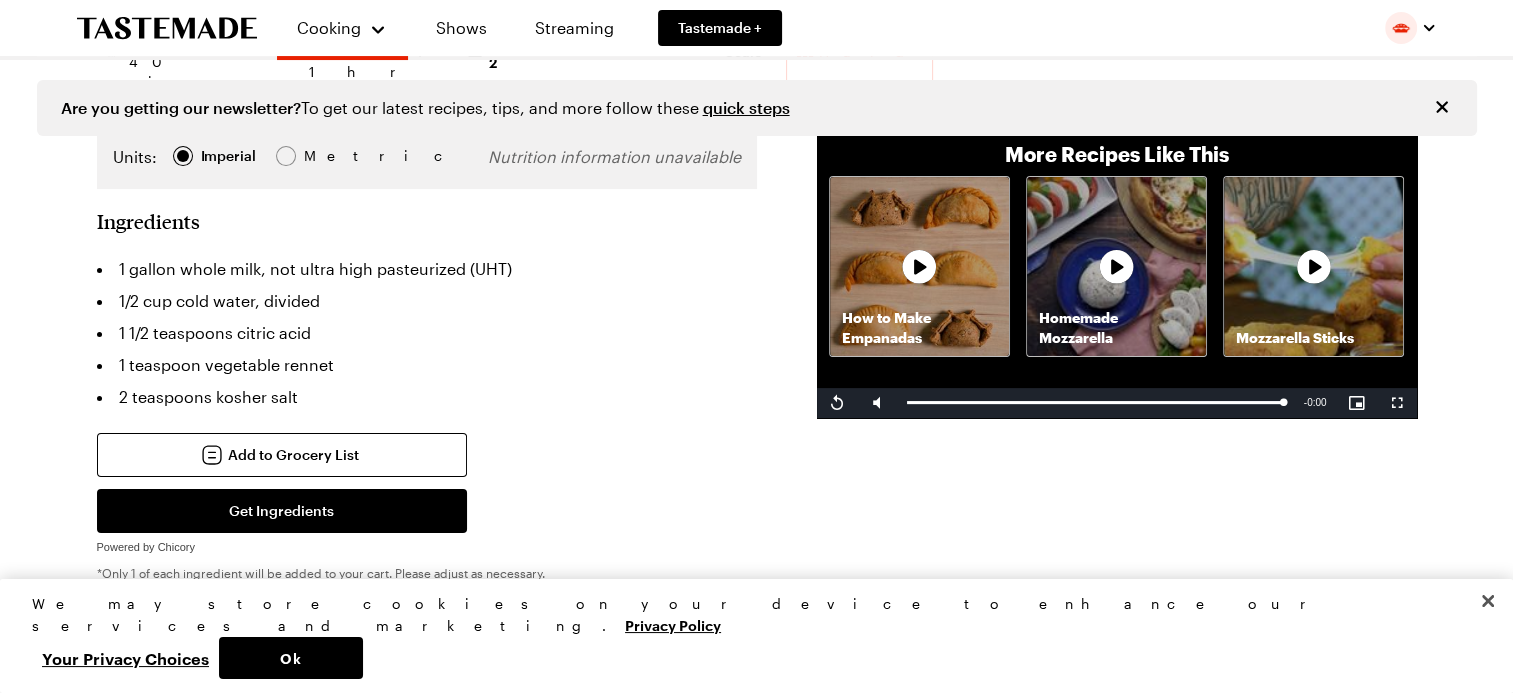 scroll, scrollTop: 1496, scrollLeft: 0, axis: vertical 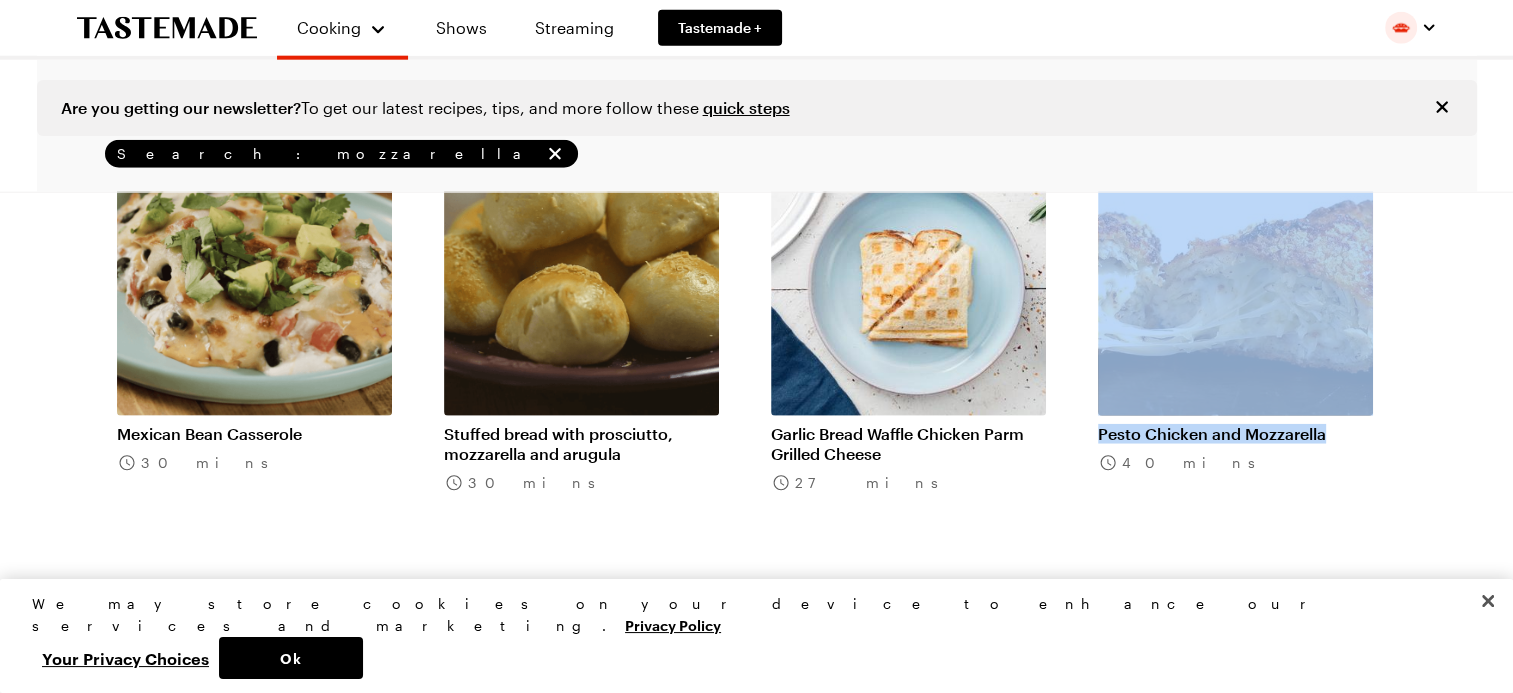 click on "Cooking Shows Streaming Tastemade + mozzarella Filters Search: mozzarella Search Results  ( 107 ) Relevance Load More Chicken Pizzaiola (4) 30 mins Grandma's Deep Dish Pizza with Mozzarella & Chorizo (2) 30 mins Pizza Balls (1) 1h 30m Cheesy Stuffed Acorn Squash (1) 1h 10m Creamy Shrimp & Mozzarella Pasta (1) 1h 15m Sourdough Grandma Pizza 30 mins Mozzarella Cheese & Potato Pie (1) 1h 15m Eggplant Parmesan Sandwich 45 mins Over Stuffed Potato 1h 15m Deep Fried Mozzarella Sticks (1) 17 mins Spaghetti Layer Cake 2h 0m Amazeballs Pizza Pockets (1) 25 mins 5-Cheese Baked Spaghetti 20 mins Cheese and Spinach-Stuffed Chicken 38 mins Caprese Stuffed Chicken Breast 50 mins Mozzarella-Stuffed Garlic Knots 45 mins Slow Cooker Mozzarella-Stuffed Meatballs 2h 40m Chicken Parmesan Meatballs 1h 0m Caprese Grilled Cheese 18 mins Summer Pasta Salad 20 mins The Better-For-You Chicken Mozzarella 32 mins Cheese Lover's Grilled Cheese Crust Detroit Style Pizza 35 mins Meatball Sub with Mozzarella and Basil Oil 30 mins 40 mins" at bounding box center (756, -511) 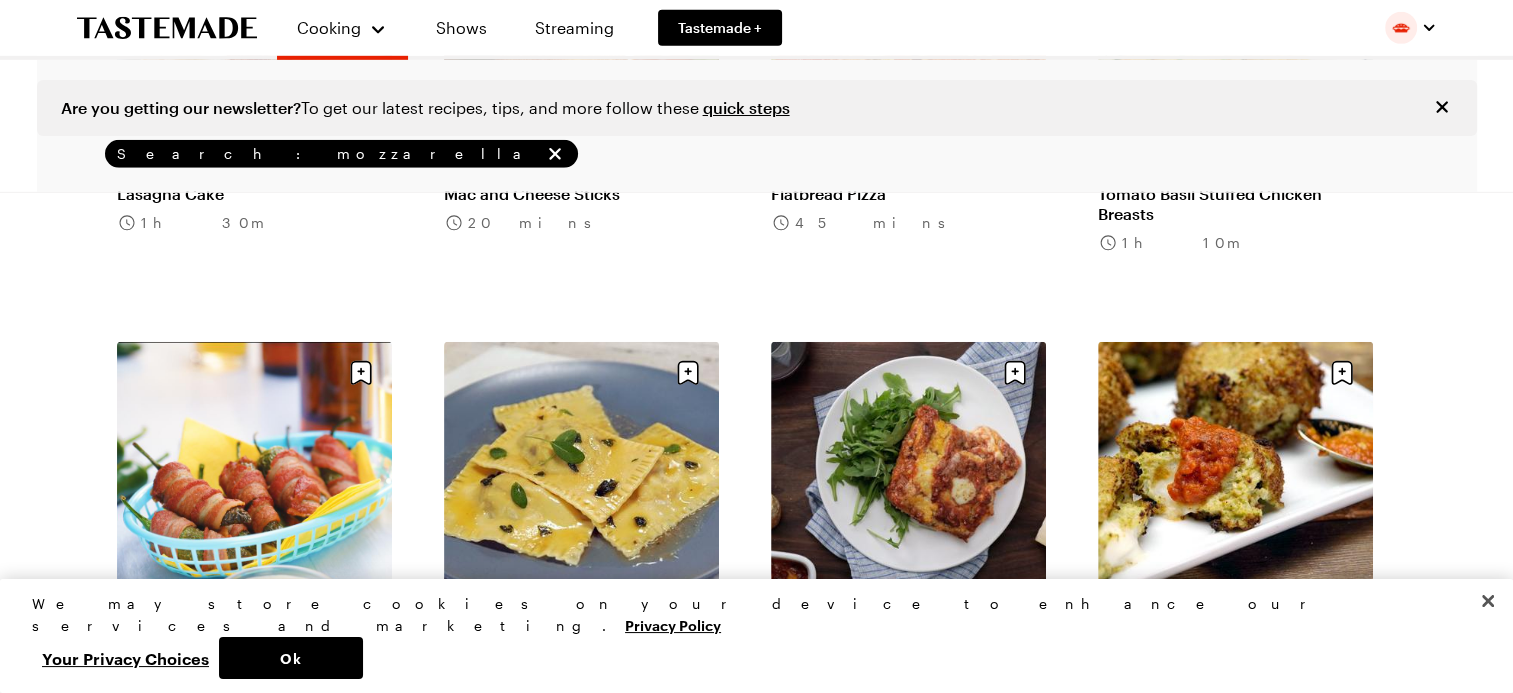 scroll, scrollTop: 6199, scrollLeft: 0, axis: vertical 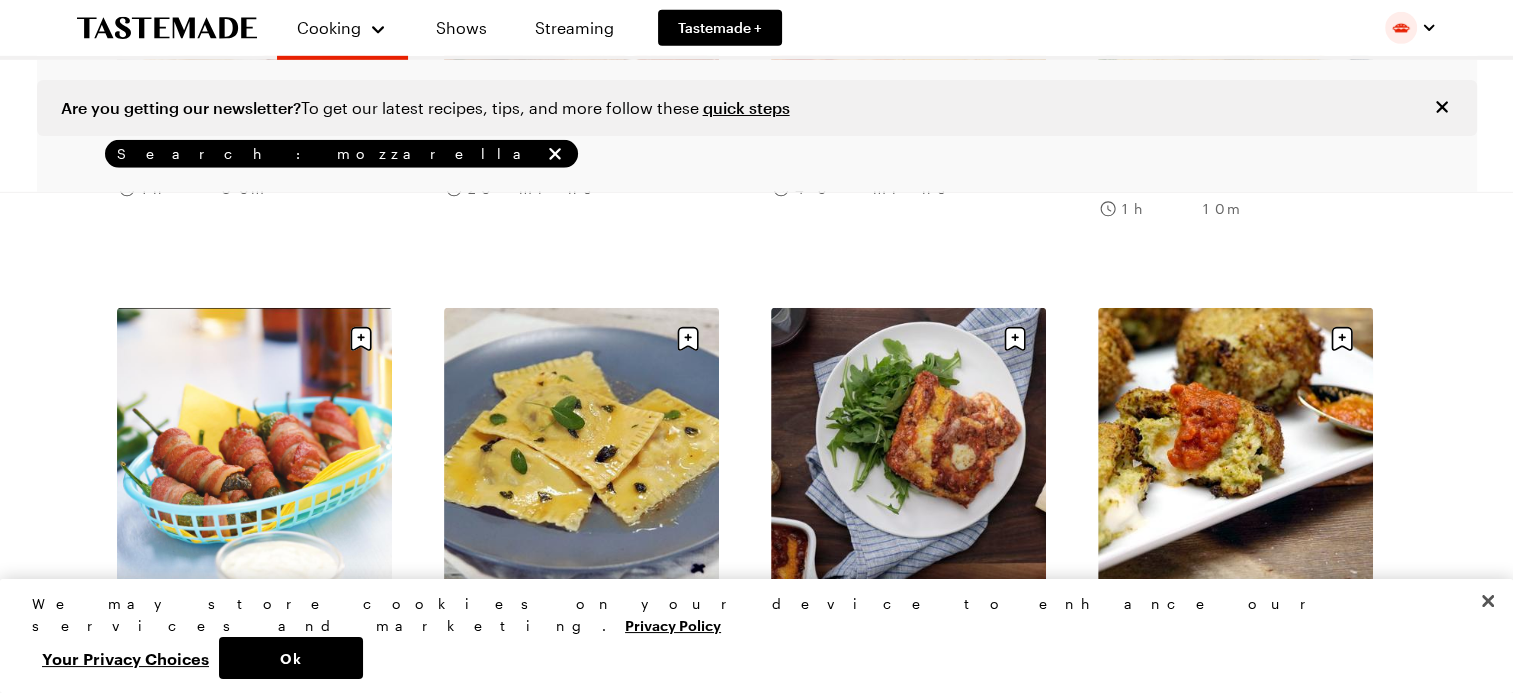 drag, startPoint x: 1488, startPoint y: 488, endPoint x: 1488, endPoint y: 500, distance: 12 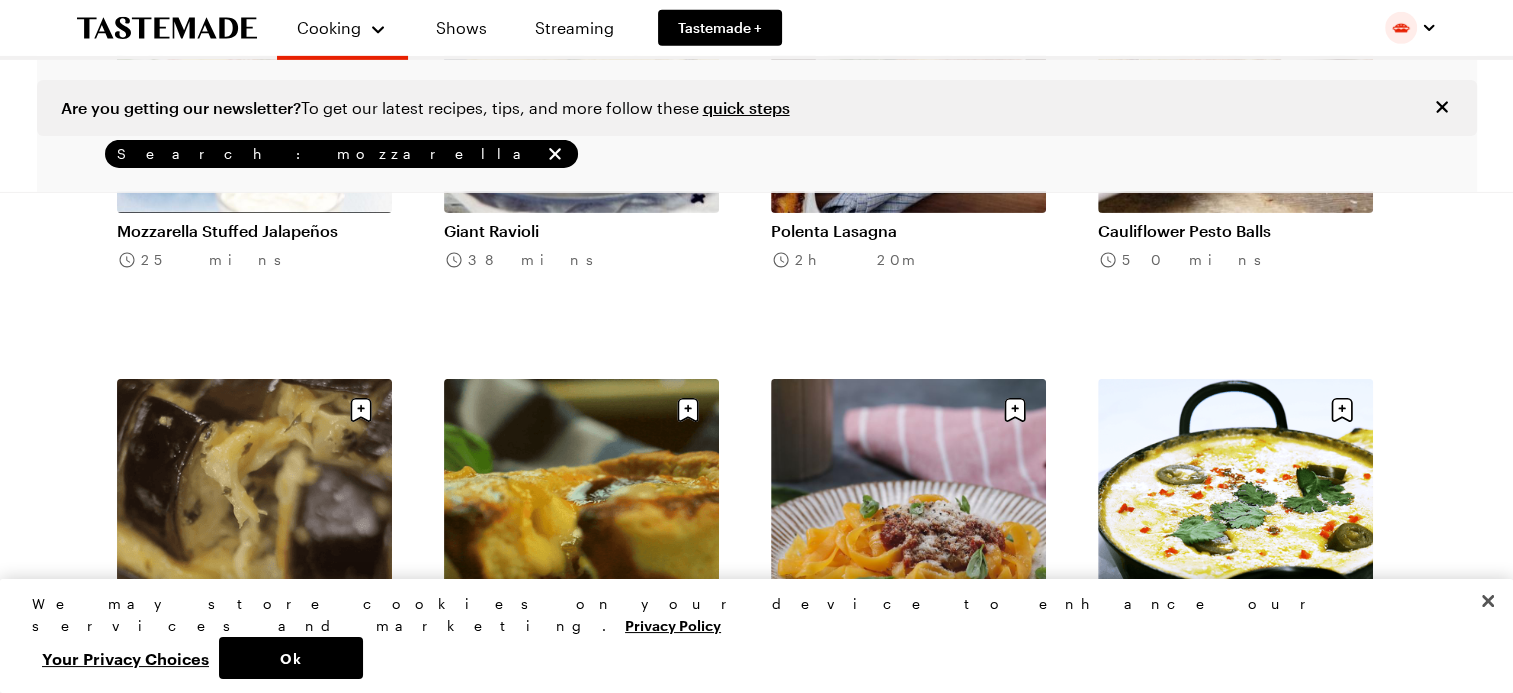 scroll, scrollTop: 6648, scrollLeft: 0, axis: vertical 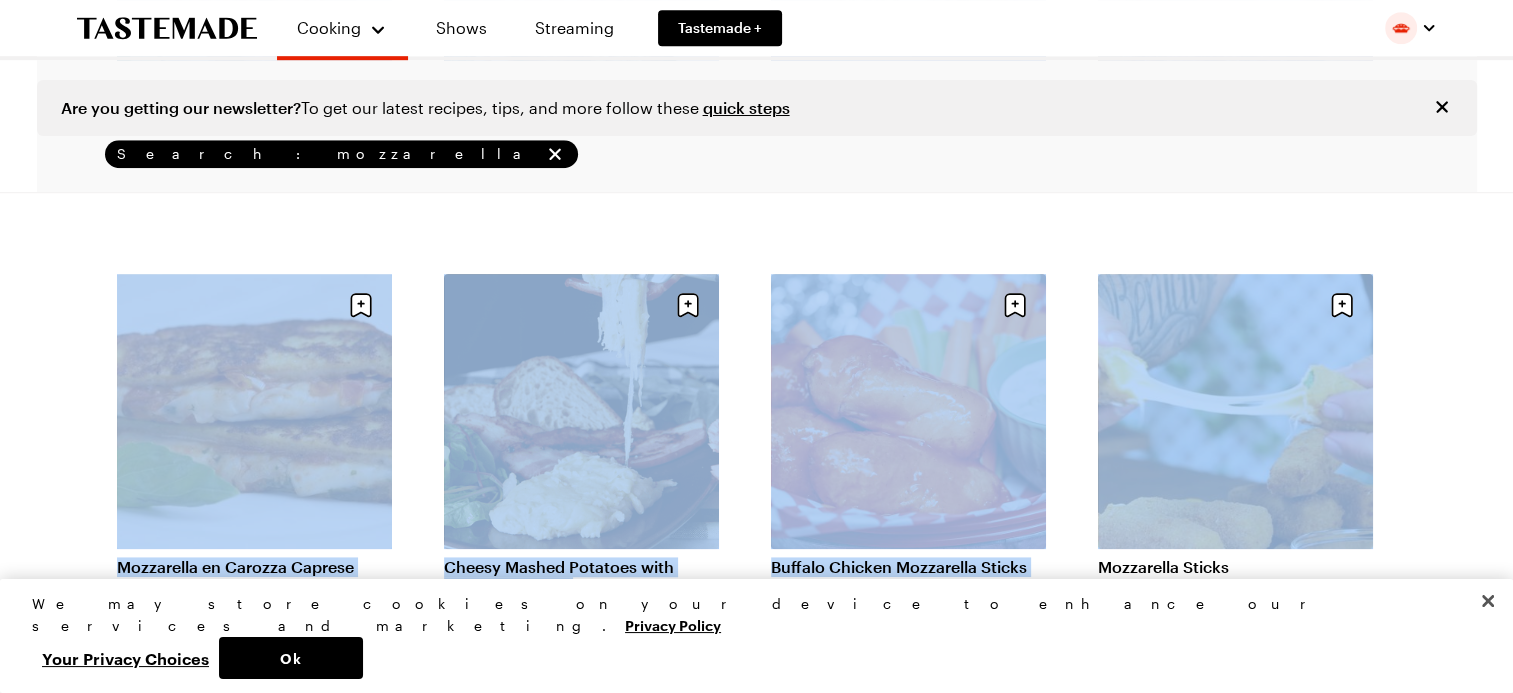 click on "Are you getting our newsletter?  To get our latest recipes, tips, and more follow these   quick steps Cooking Shows Streaming Tastemade + mozzarella Filters Search: mozzarella Search Results  ( 107 ) Relevance Load More Chicken Pizzaiola (4) 30 mins Grandma's Deep Dish Pizza with Mozzarella & Chorizo (2) 30 mins Pizza Balls (1) 1h 30m Cheesy Stuffed Acorn Squash (1) 1h 10m Creamy Shrimp & Mozzarella Pasta (1) 1h 15m Sourdough Grandma Pizza 30 mins Mozzarella Cheese & Potato Pie (1) 1h 15m Eggplant Parmesan Sandwich 45 mins Over Stuffed Potato 1h 15m Deep Fried Mozzarella Sticks (1) 17 mins Spaghetti Layer Cake 2h 0m Amazeballs Pizza Pockets (1) 25 mins 5-Cheese Baked Spaghetti 20 mins Cheese and Spinach-Stuffed Chicken 38 mins Caprese Stuffed Chicken Breast 50 mins Mozzarella-Stuffed Garlic Knots 45 mins Slow Cooker Mozzarella-Stuffed Meatballs 2h 40m Chicken Parmesan Meatballs 1h 0m Caprese Grilled Cheese 18 mins Summer Pasta Salad 20 mins The Better-For-You Chicken Mozzarella 32 mins 35 mins 30 mins (335)" at bounding box center [756, -3024] 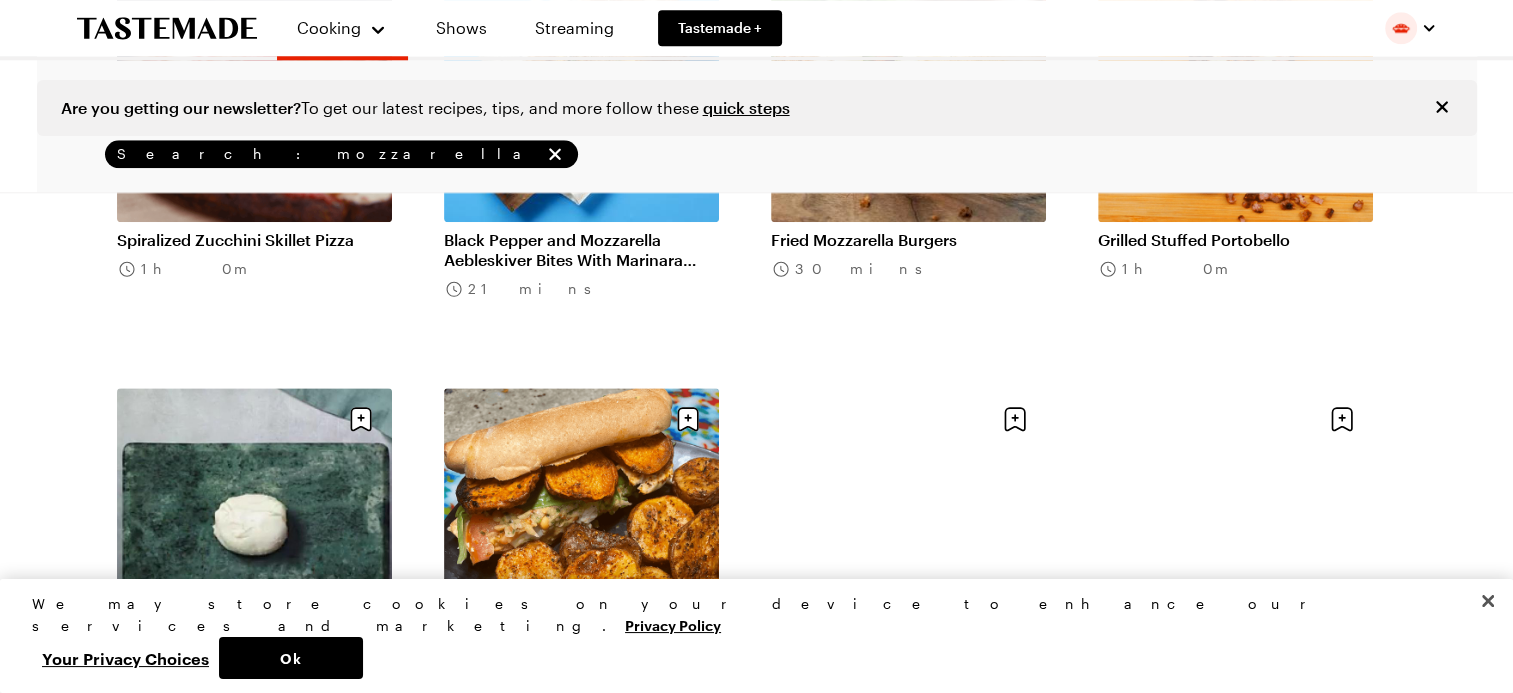 scroll, scrollTop: 9763, scrollLeft: 8, axis: both 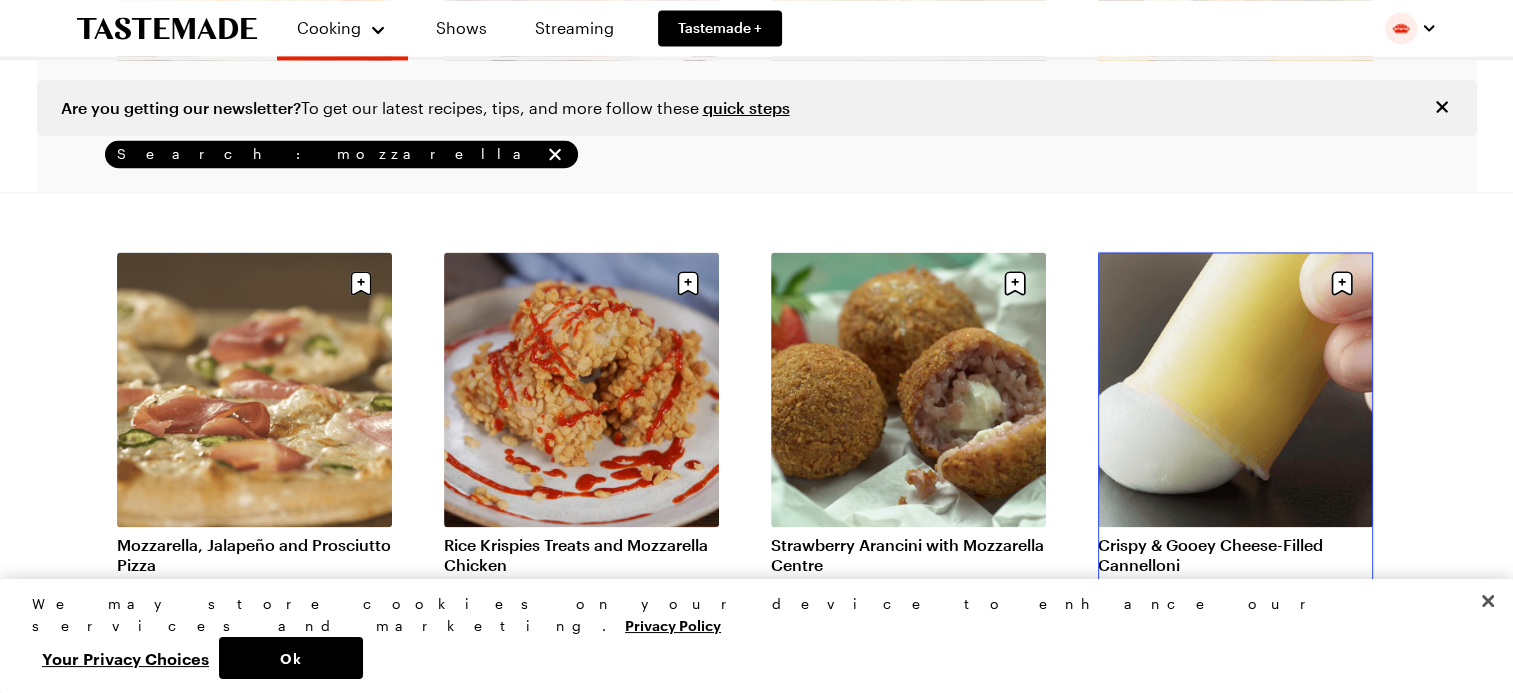 click on "Crispy & Gooey Cheese-Filled Cannelloni" at bounding box center [1235, 555] 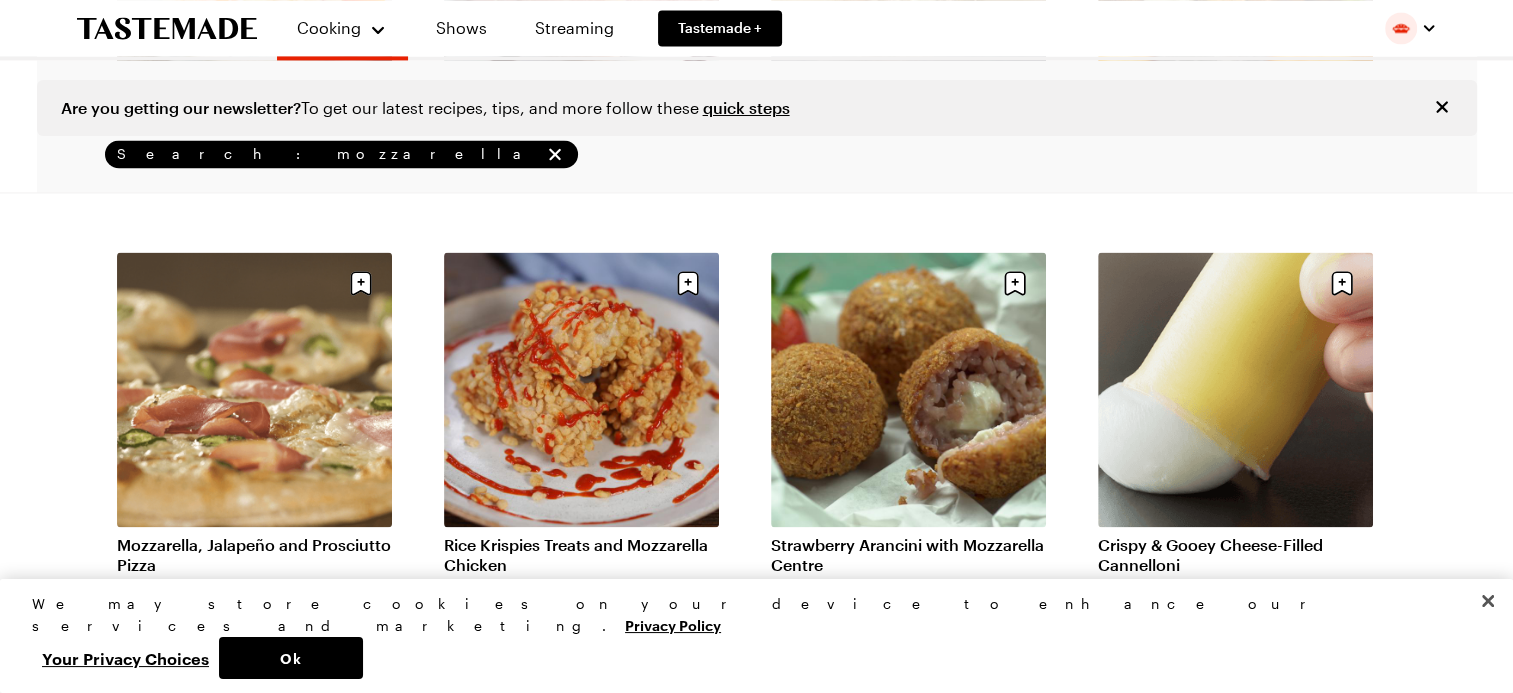 scroll, scrollTop: 0, scrollLeft: 0, axis: both 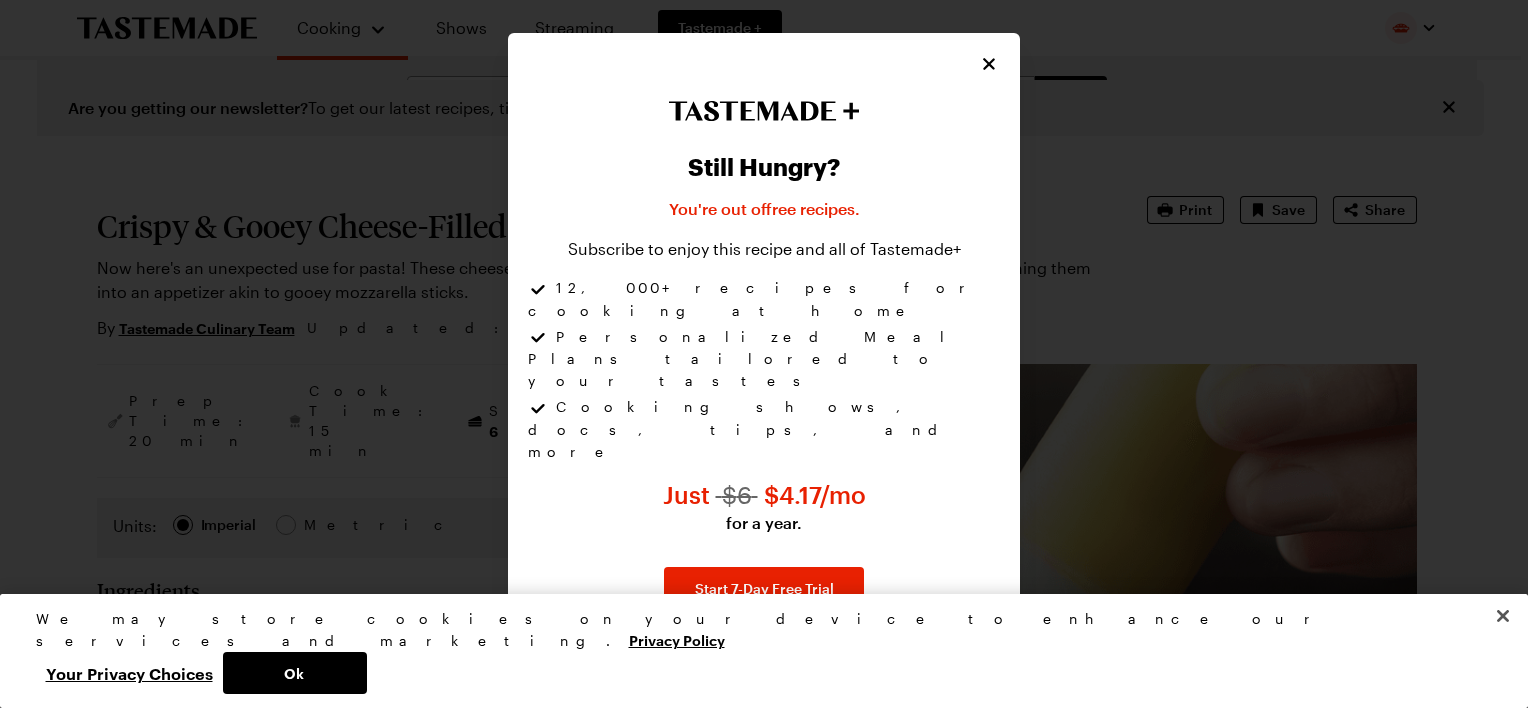 type on "x" 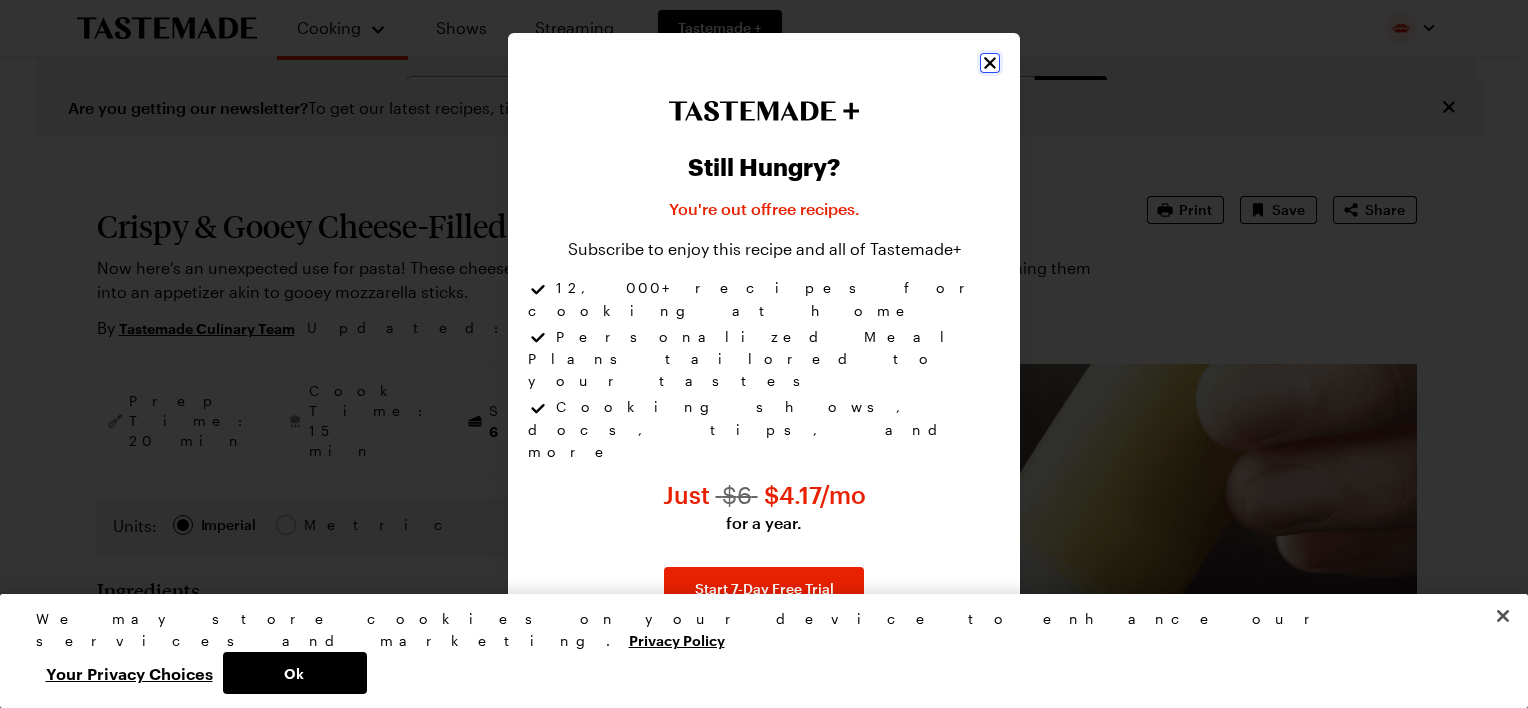click 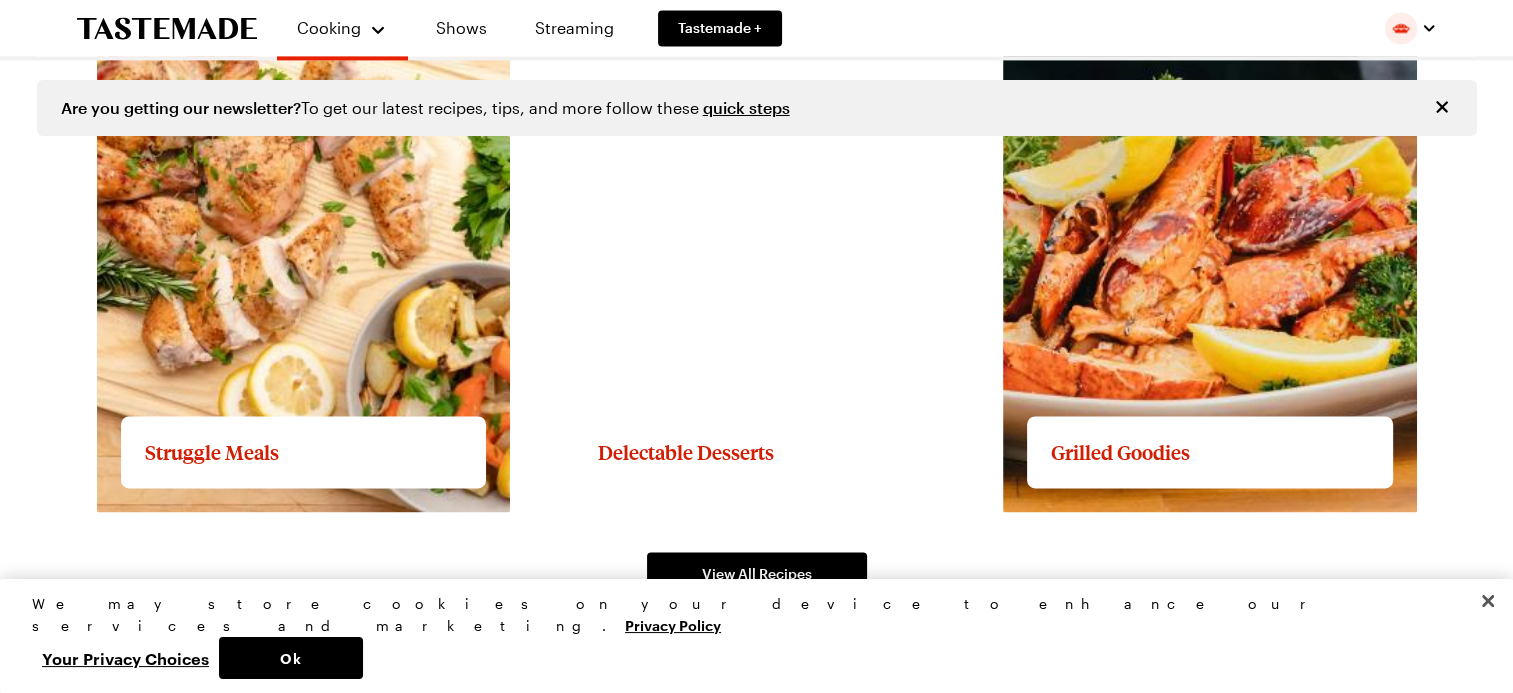scroll, scrollTop: 2377, scrollLeft: 0, axis: vertical 